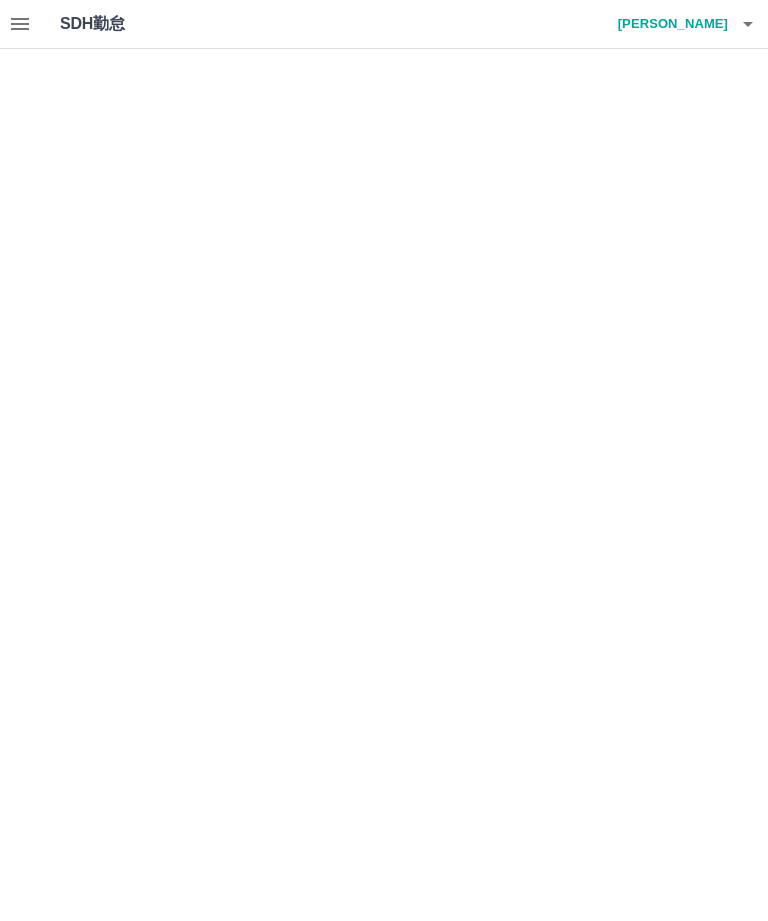 scroll, scrollTop: 0, scrollLeft: 0, axis: both 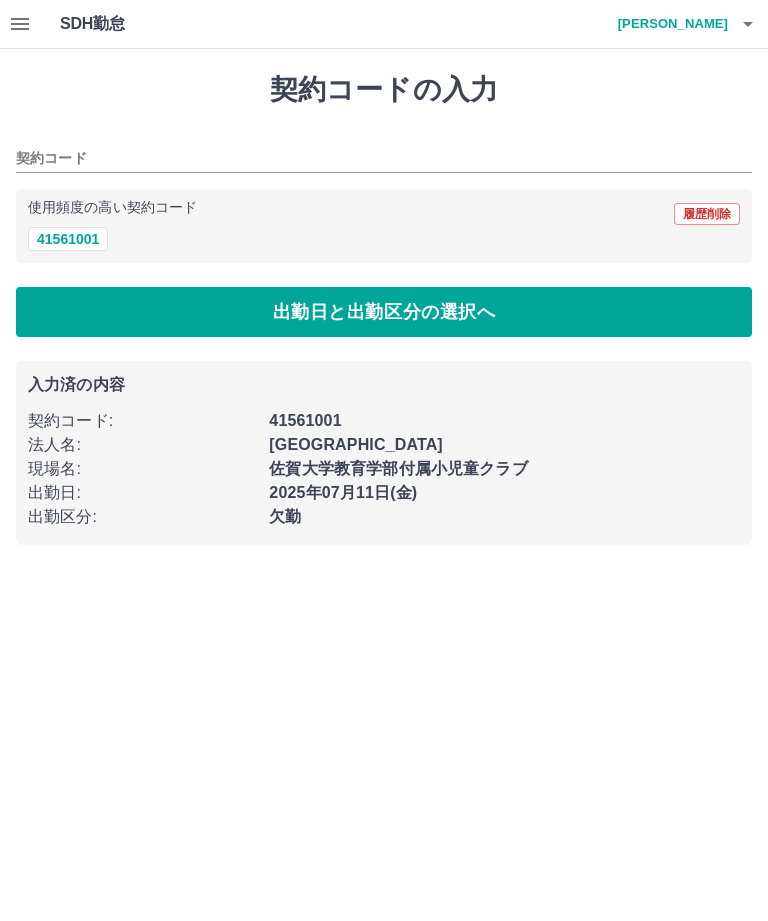 type on "********" 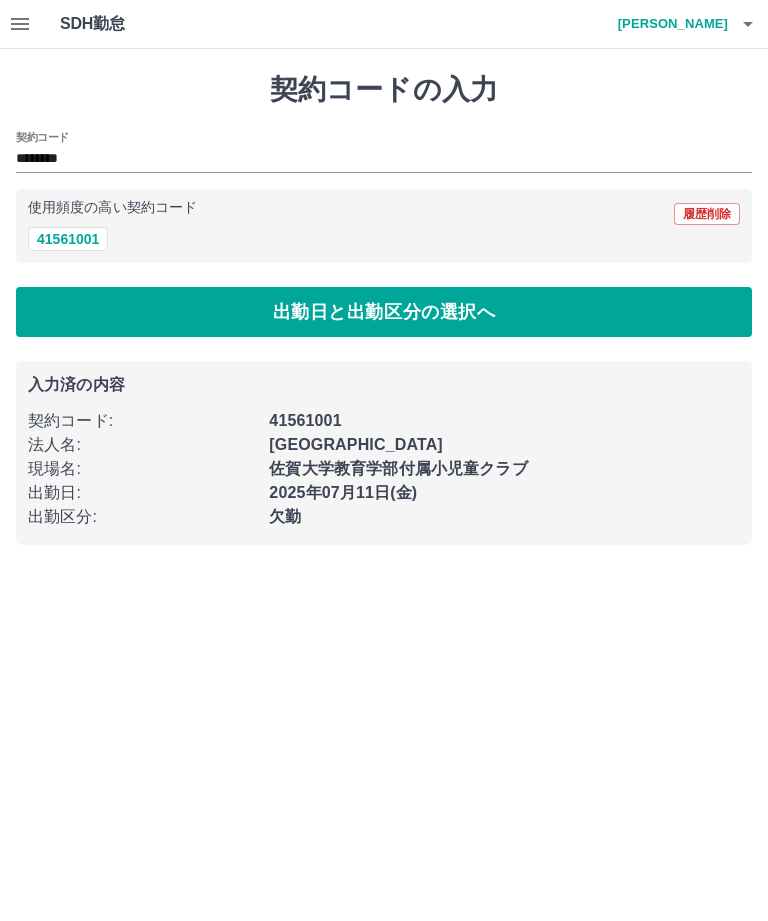 click on "[PERSON_NAME]" at bounding box center (668, 24) 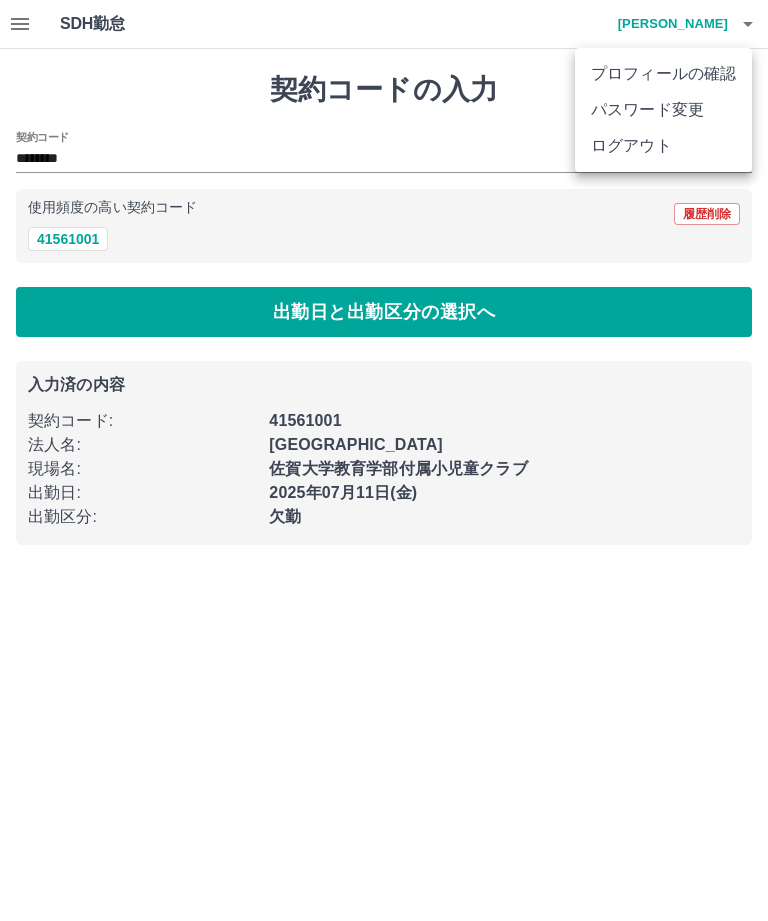 click on "ログアウト" at bounding box center (663, 146) 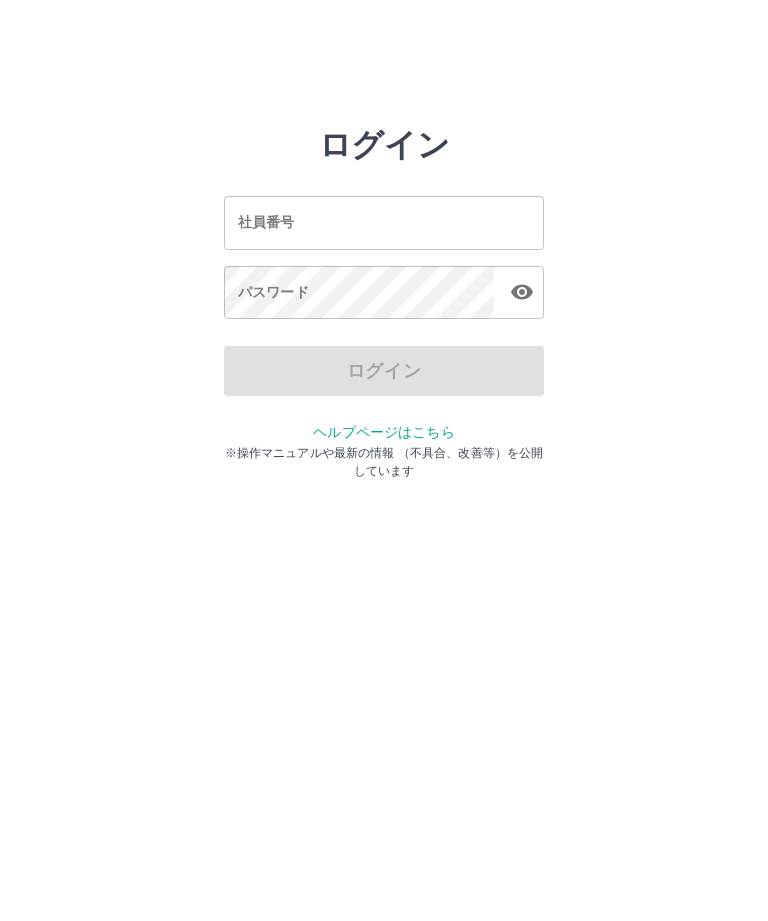 scroll, scrollTop: 0, scrollLeft: 0, axis: both 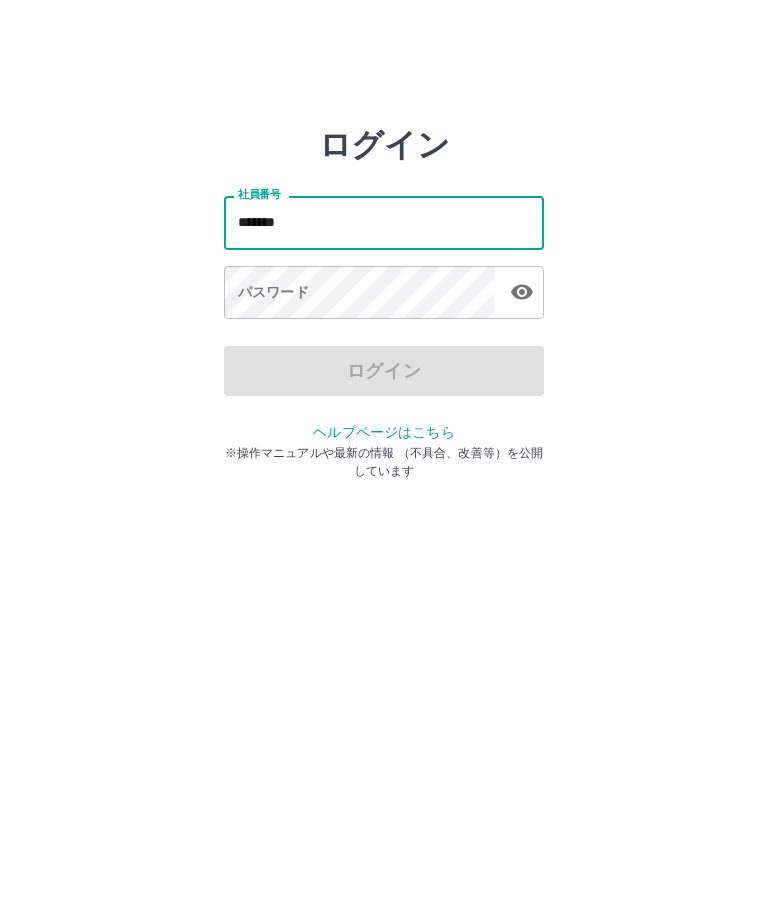 type on "*******" 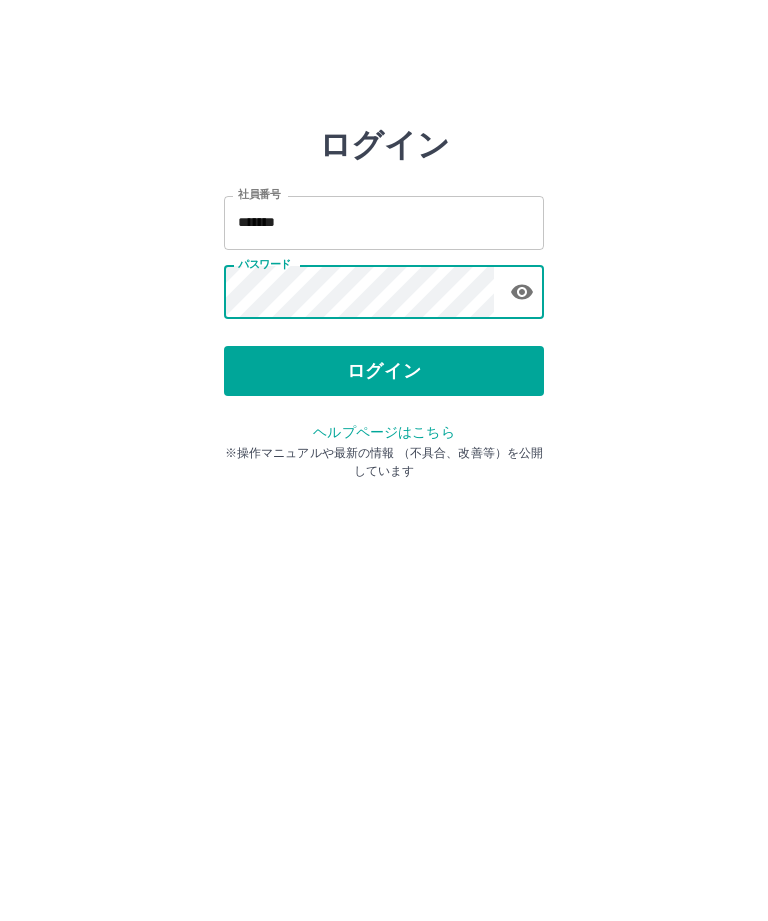 click on "ログイン" at bounding box center [384, 371] 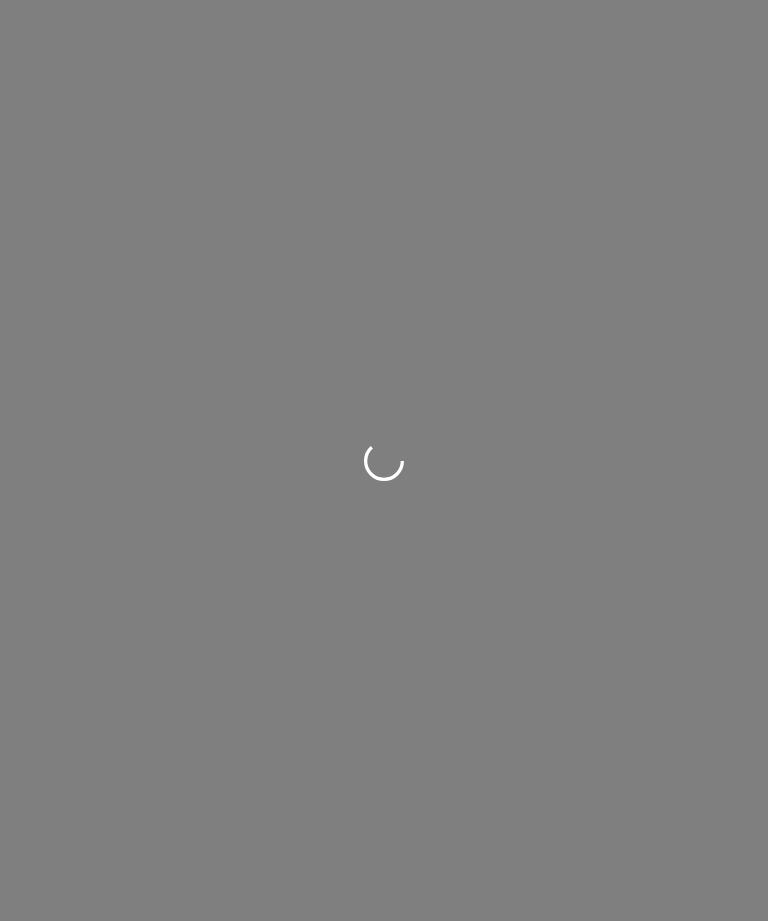 scroll, scrollTop: 0, scrollLeft: 0, axis: both 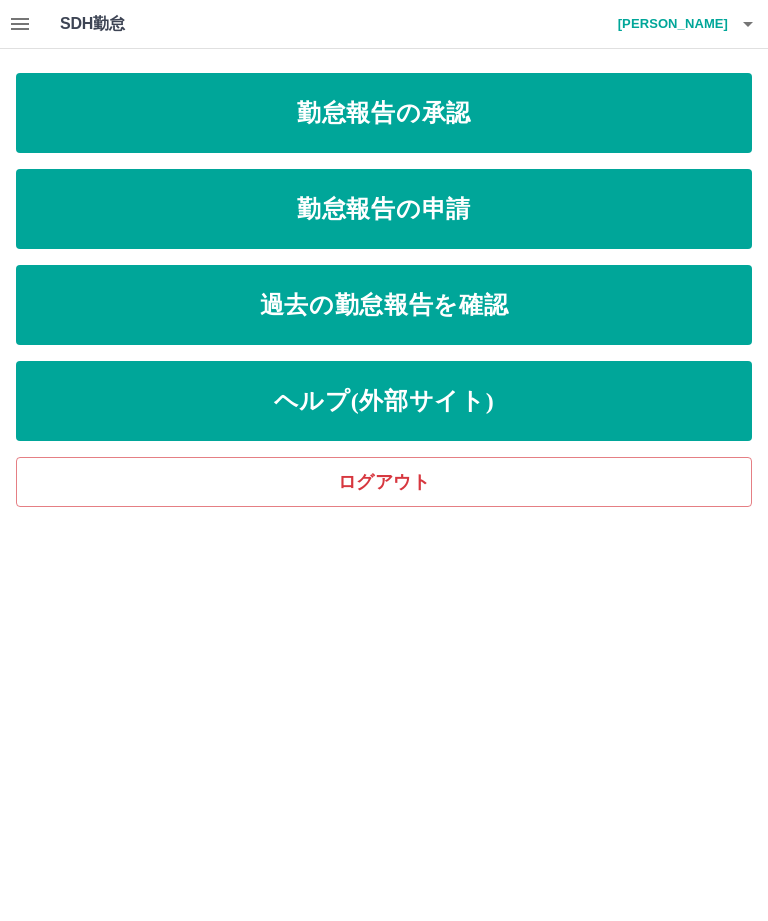 click on "勤怠報告の承認" at bounding box center [384, 113] 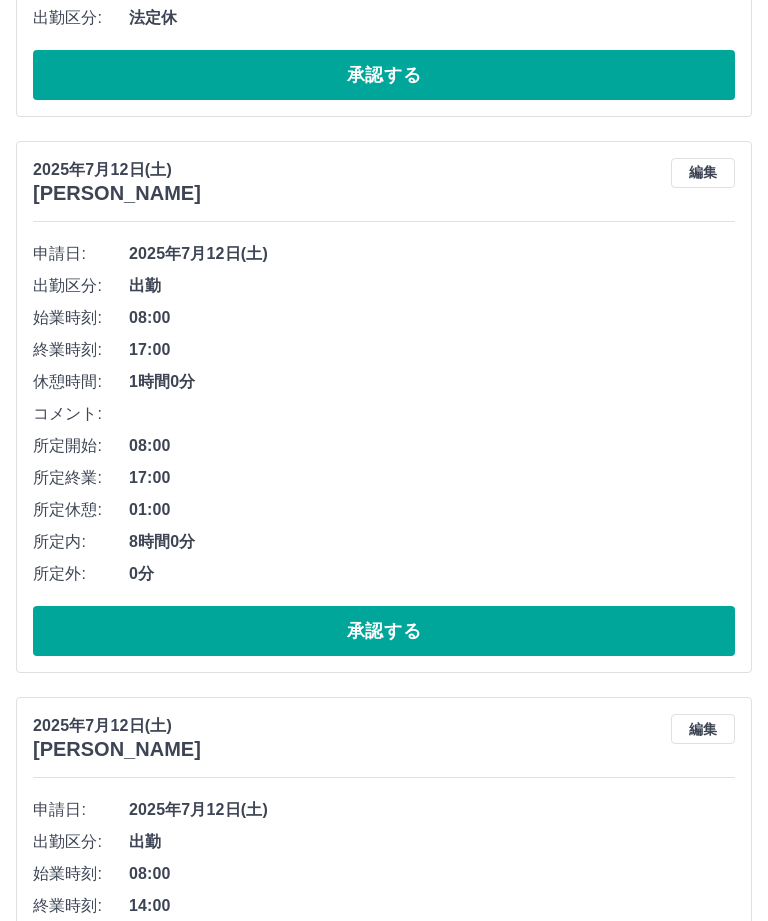 scroll, scrollTop: 0, scrollLeft: 0, axis: both 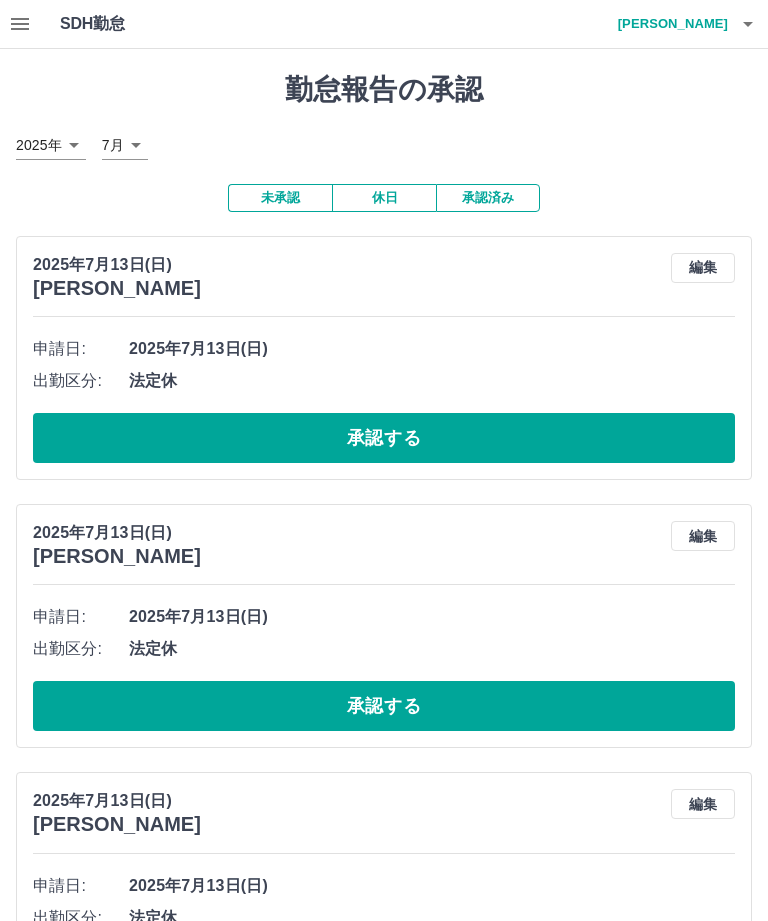 click at bounding box center [748, 24] 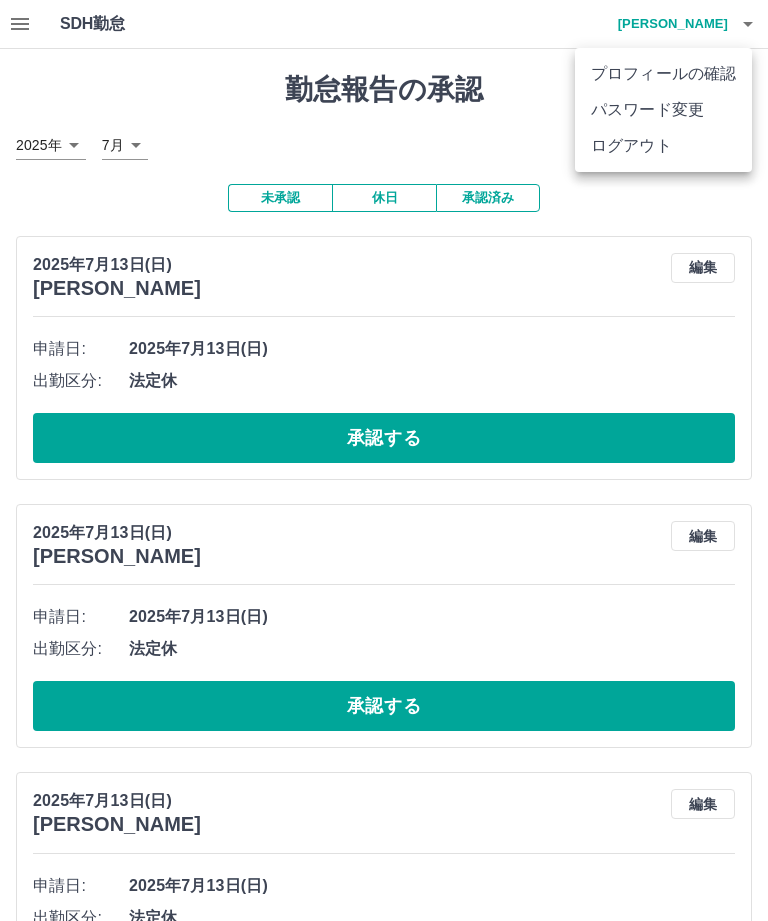 click on "ログアウト" at bounding box center [663, 146] 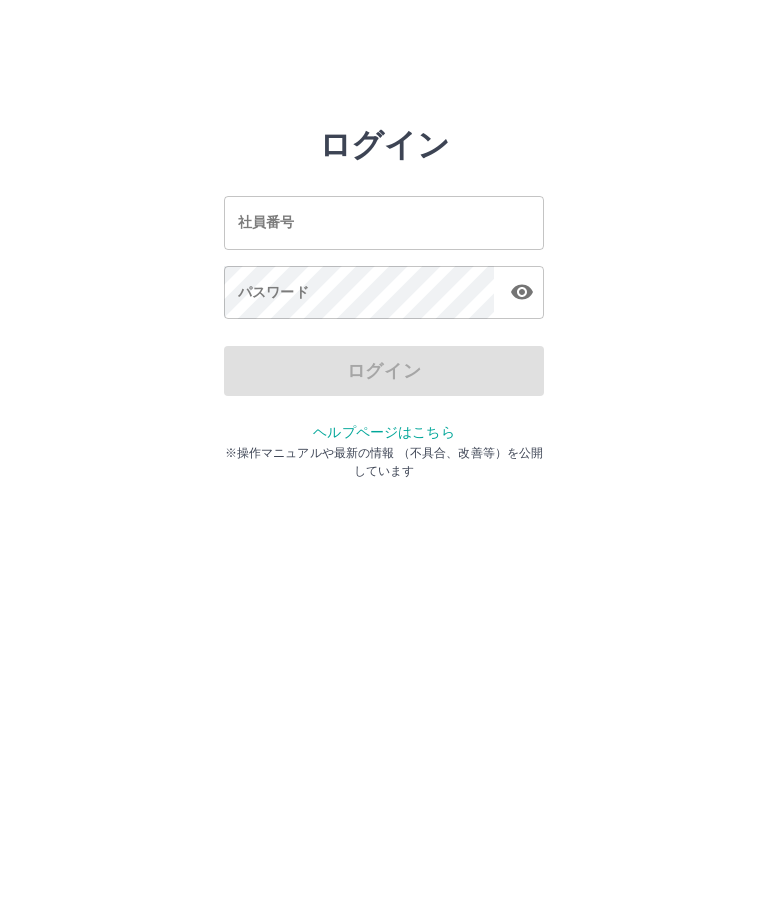 scroll, scrollTop: 0, scrollLeft: 0, axis: both 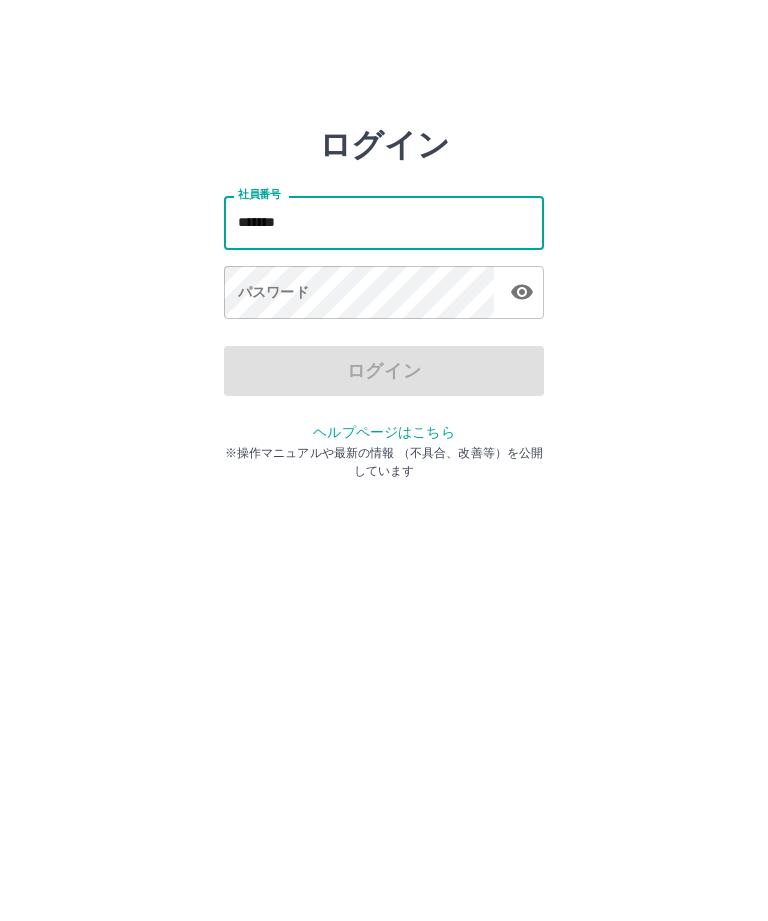 type on "*******" 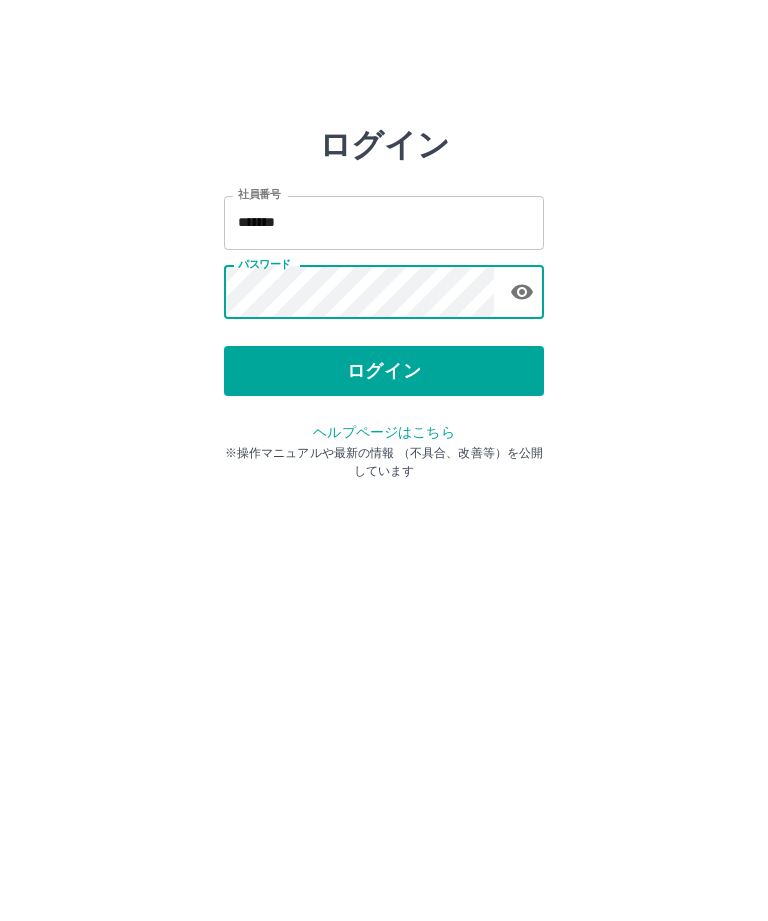 click on "ログイン" at bounding box center (384, 371) 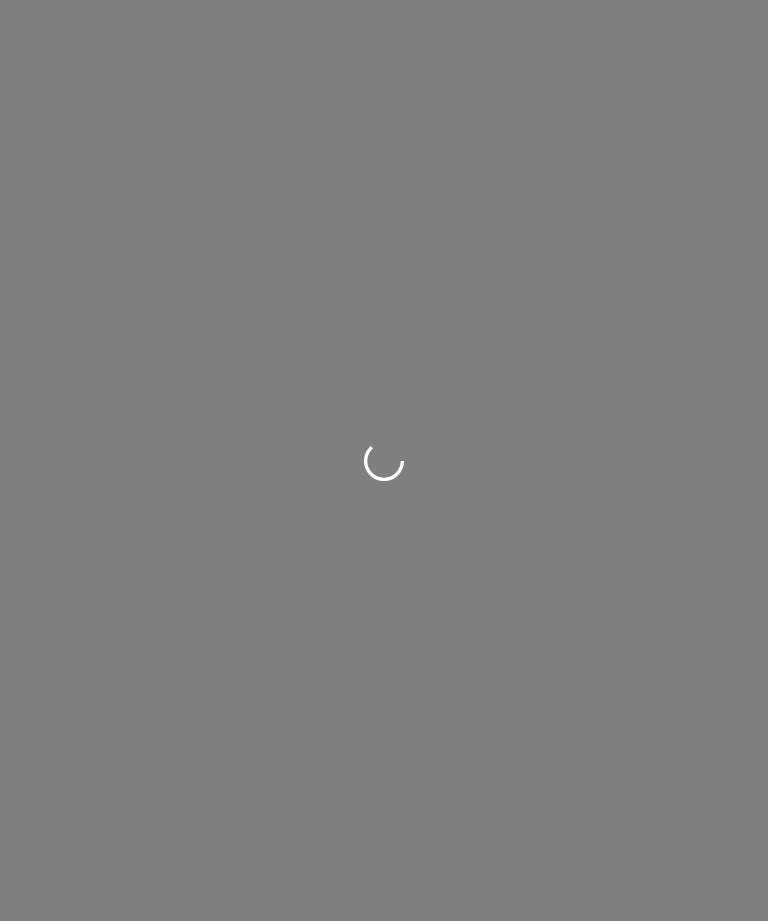 scroll, scrollTop: 0, scrollLeft: 0, axis: both 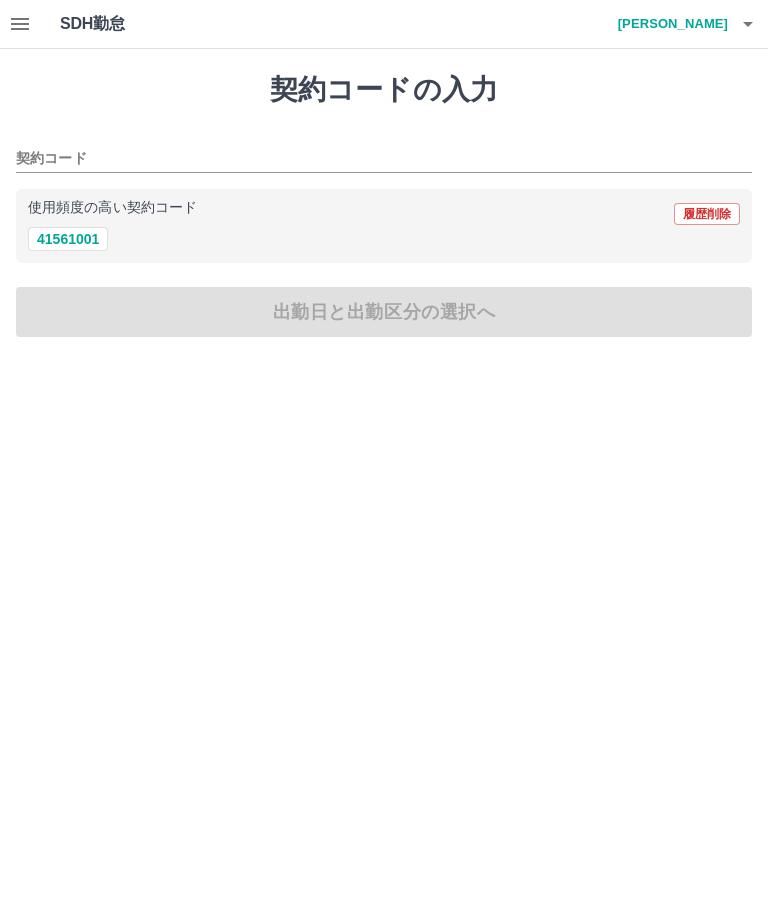 click on "41561001" at bounding box center [68, 239] 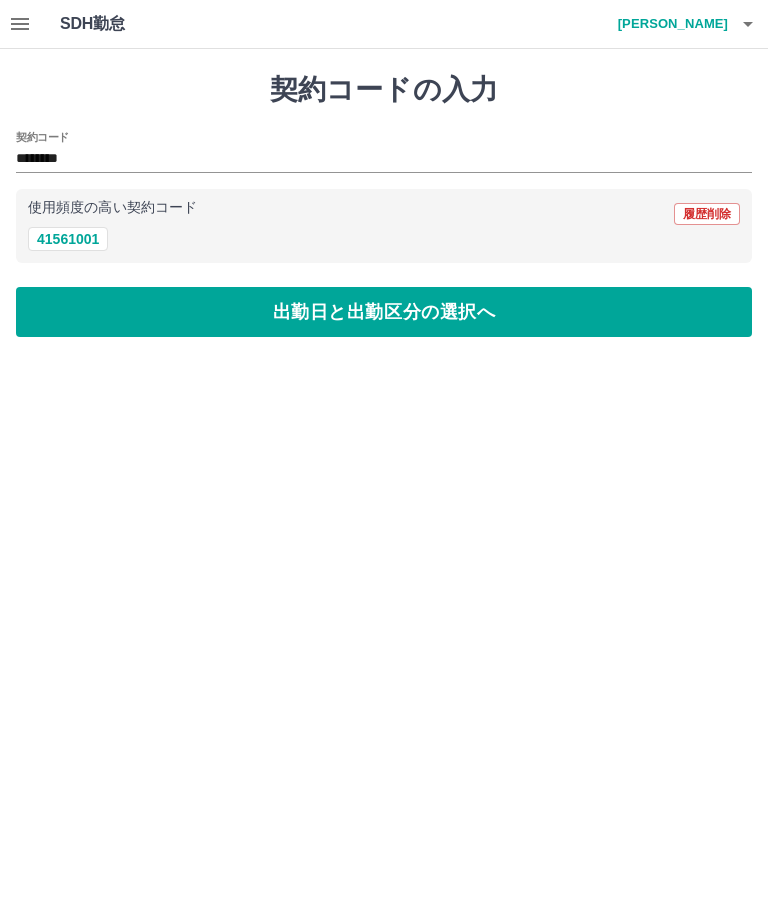 click on "出勤日と出勤区分の選択へ" at bounding box center [384, 312] 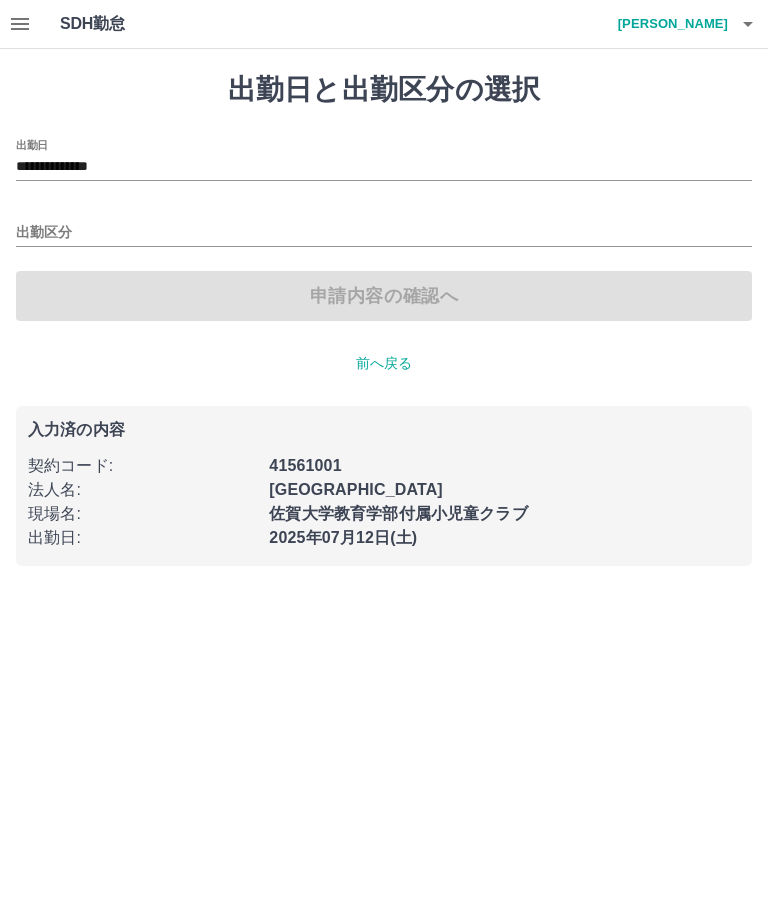 click on "**********" at bounding box center [384, 167] 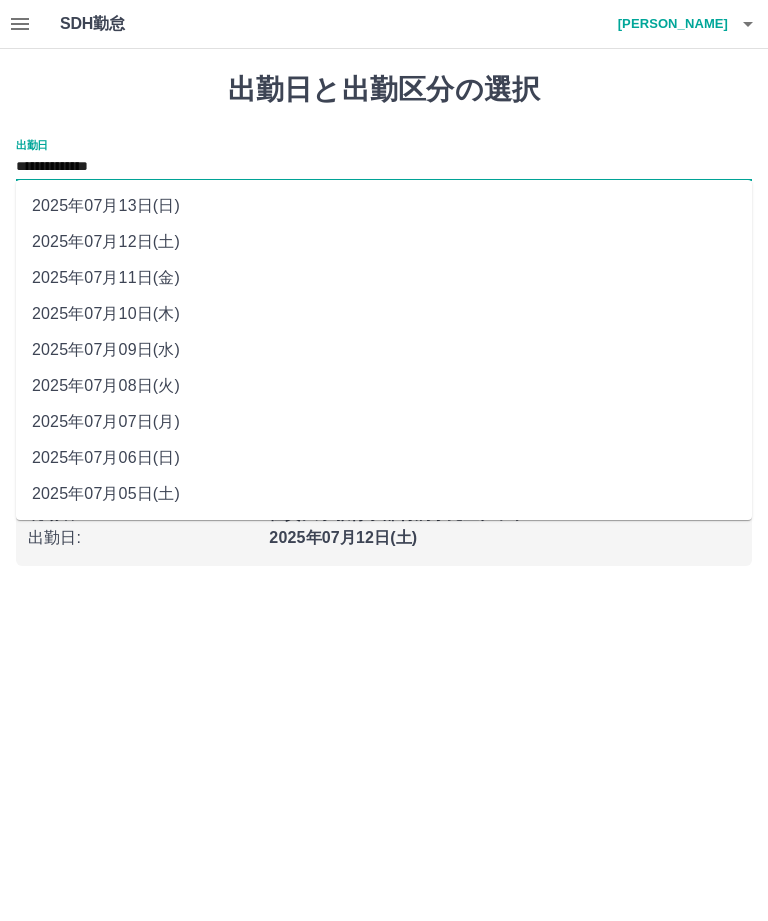 click on "2025年07月11日(金)" at bounding box center (384, 278) 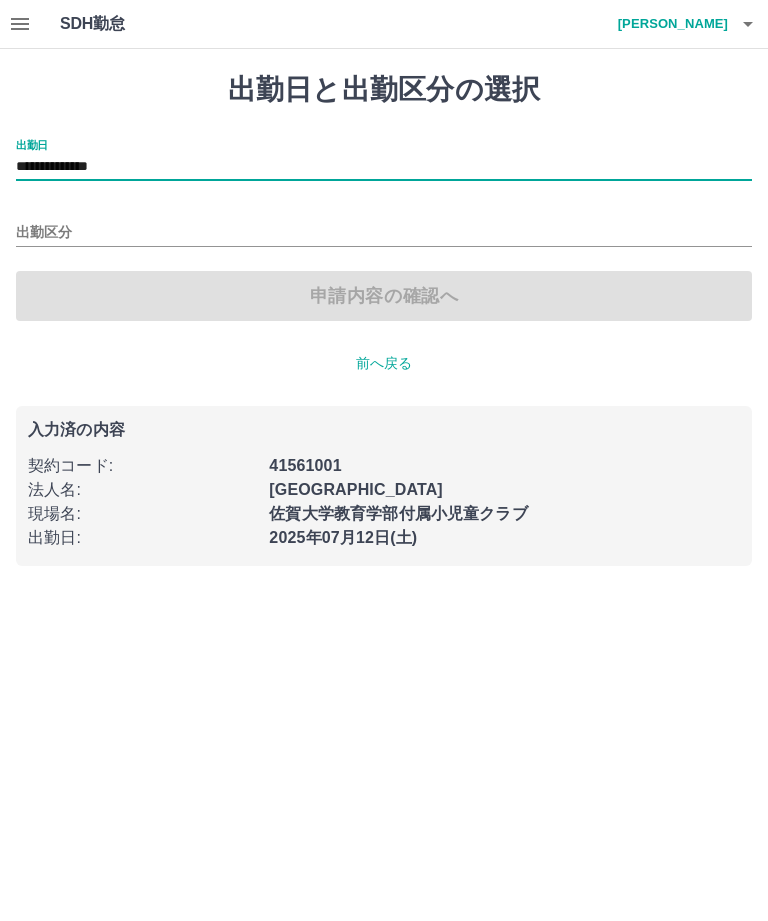 click on "出勤区分" at bounding box center (384, 233) 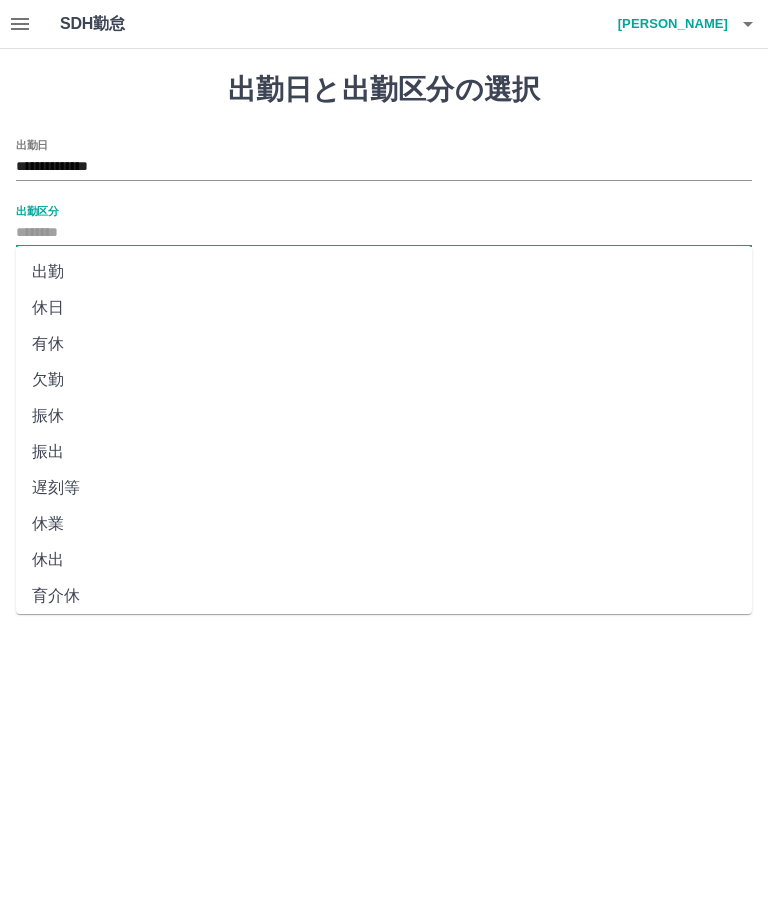 click on "休日" at bounding box center [384, 308] 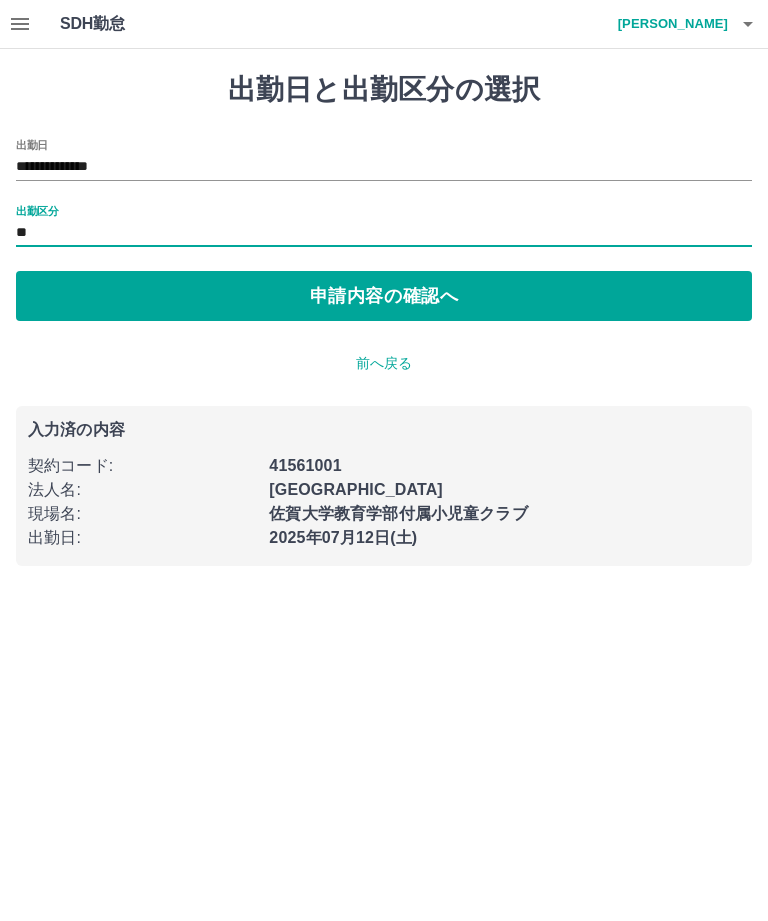 click on "申請内容の確認へ" at bounding box center (384, 296) 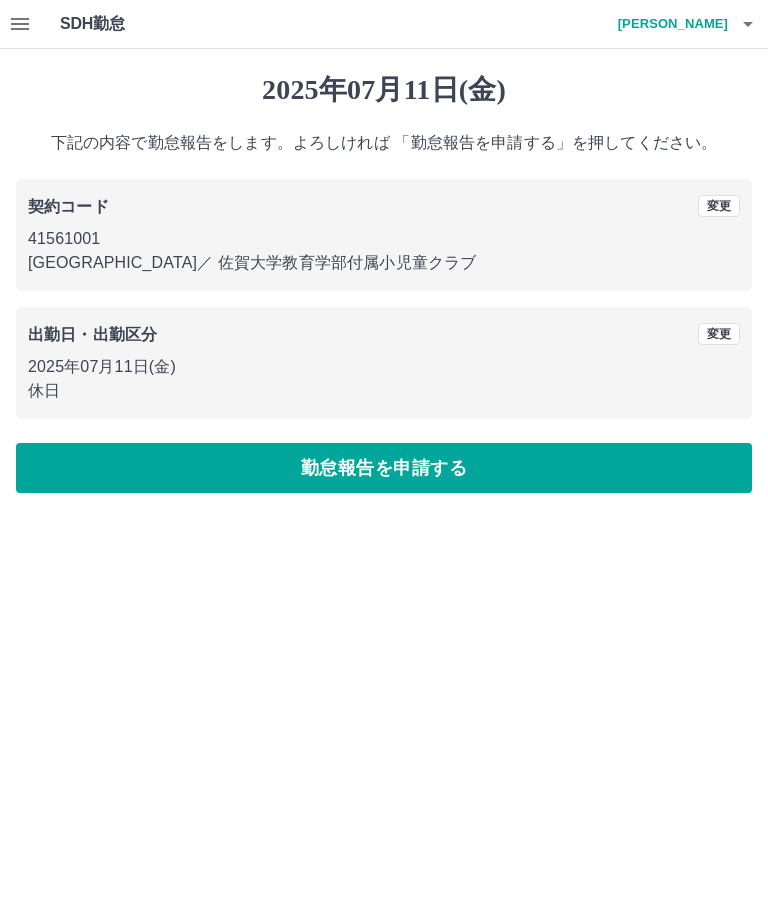 click on "勤怠報告を申請する" at bounding box center [384, 468] 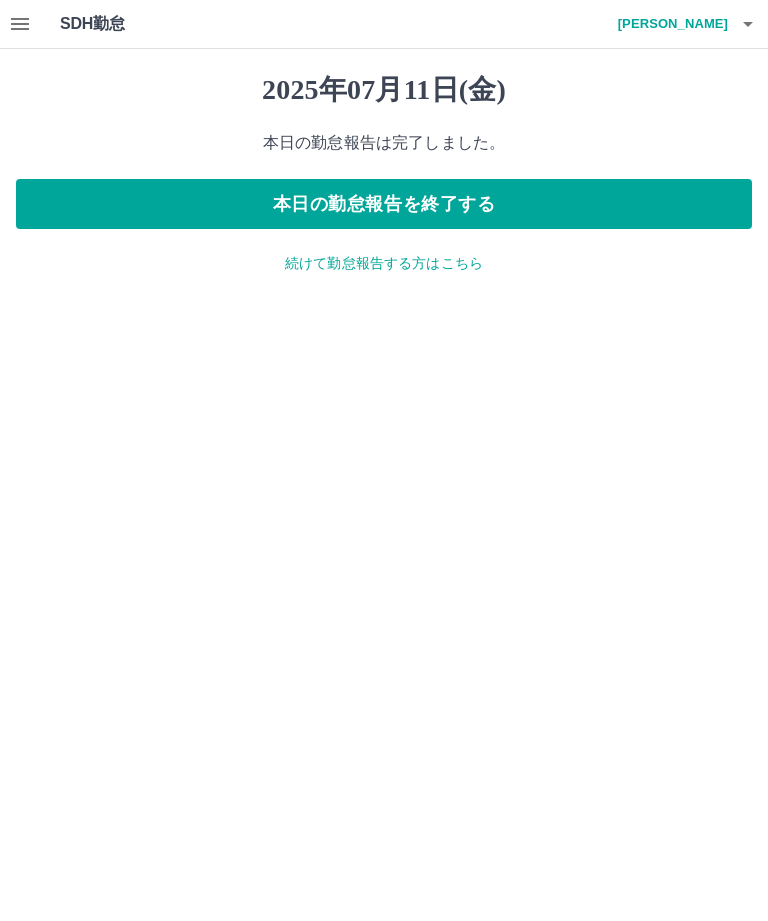 click on "本日の勤怠報告を終了する" at bounding box center (384, 204) 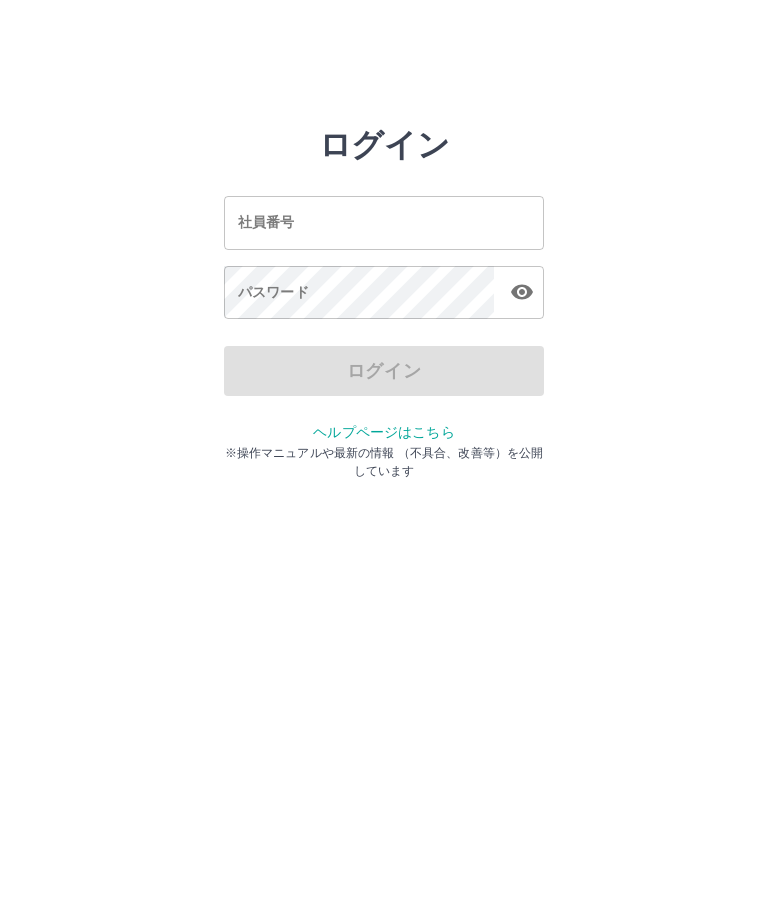 scroll, scrollTop: 0, scrollLeft: 0, axis: both 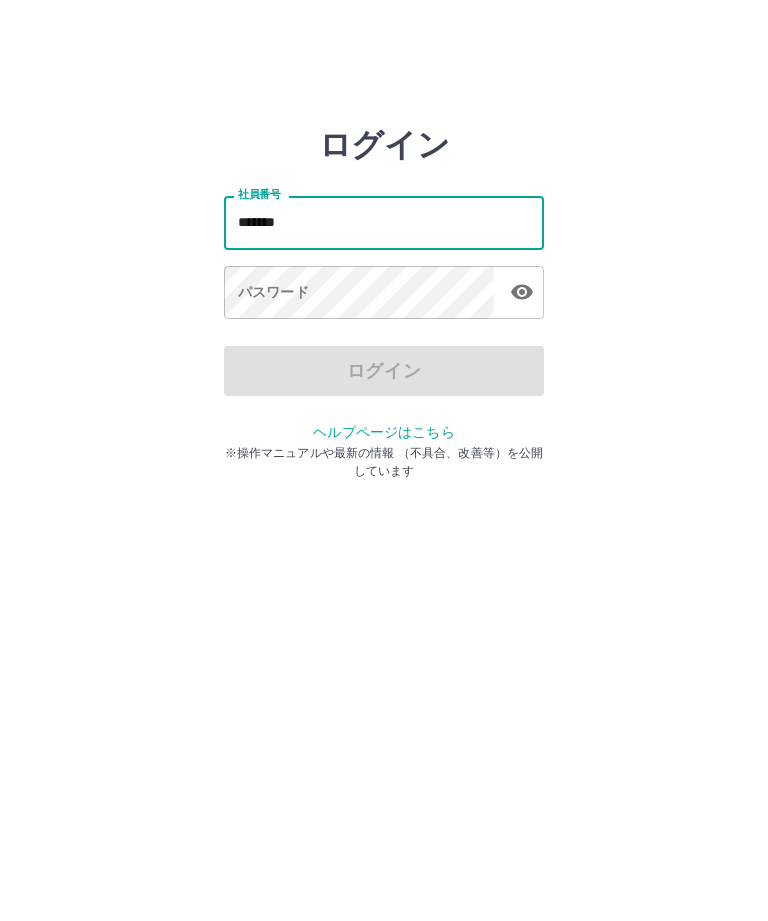 type on "*******" 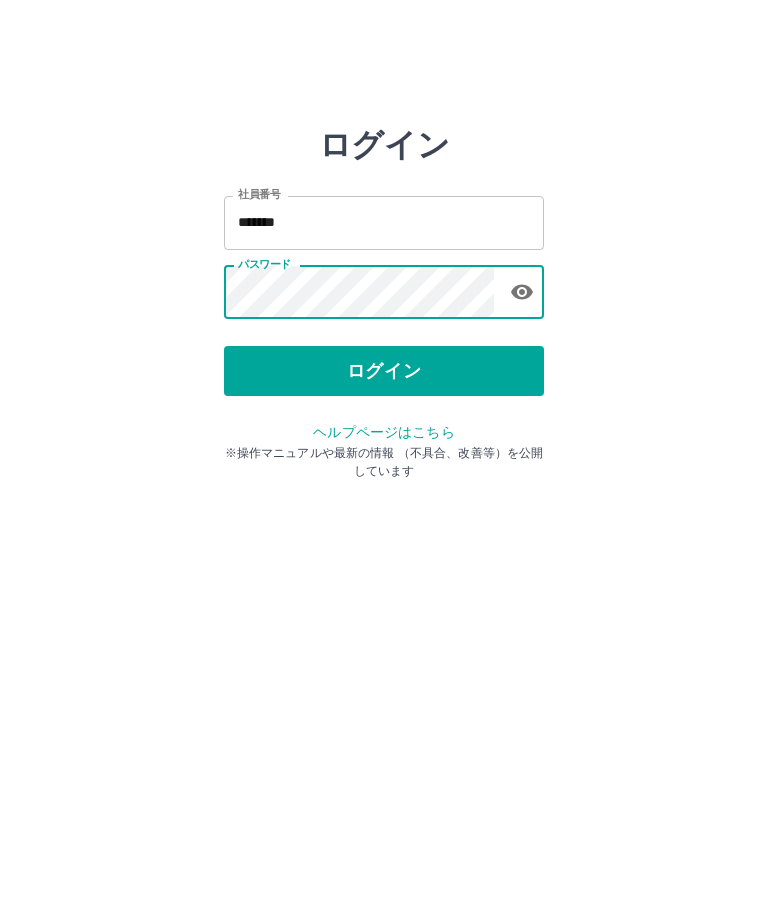 click on "ログイン" at bounding box center (384, 371) 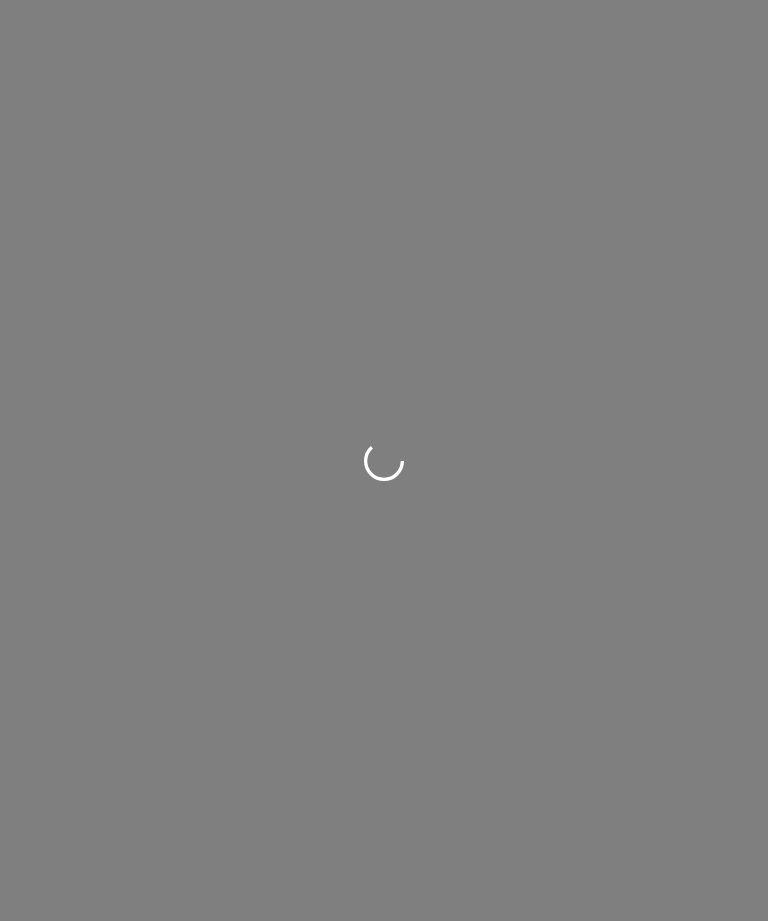 scroll, scrollTop: 0, scrollLeft: 0, axis: both 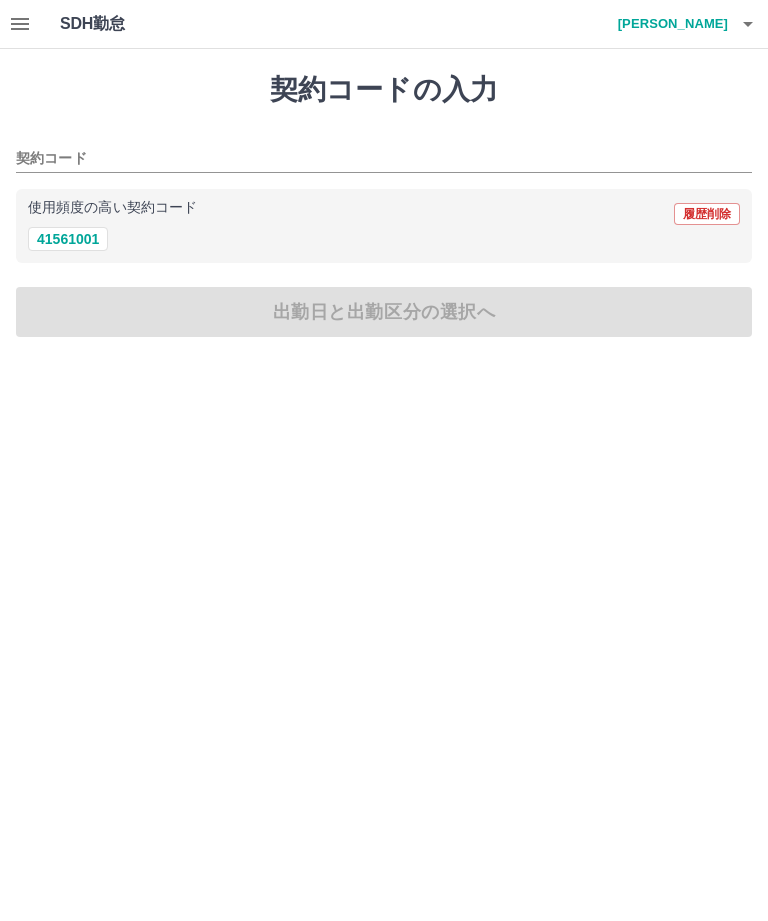 click on "契約コードの入力 契約コード 使用頻度の高い契約コード 履歴削除 41561001 出勤日と出勤区分の選択へ" at bounding box center [384, 205] 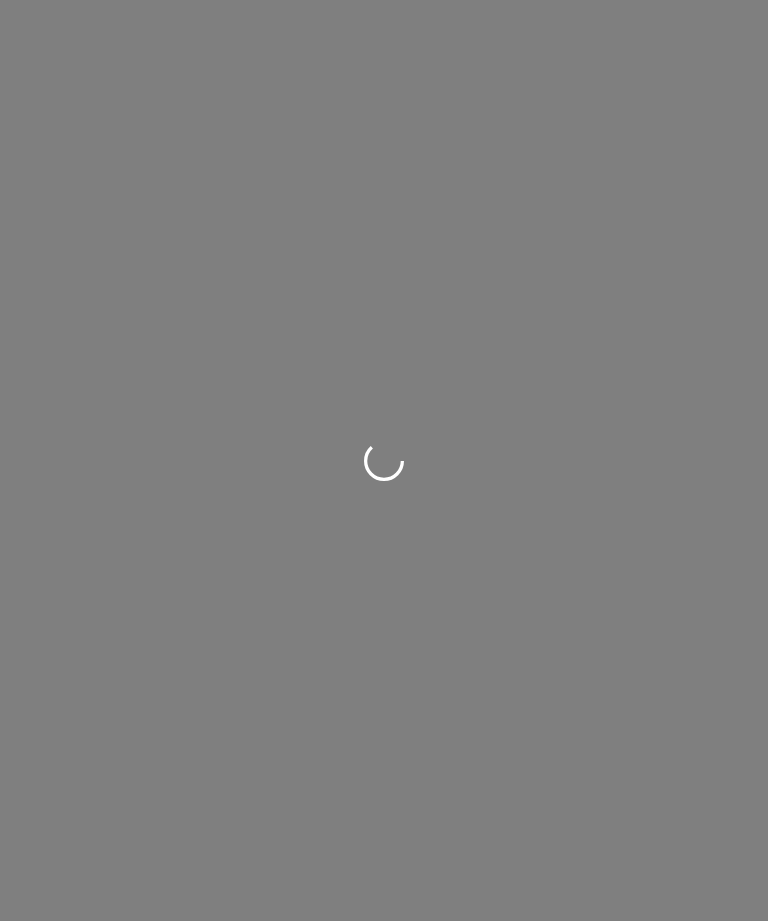scroll, scrollTop: 0, scrollLeft: 0, axis: both 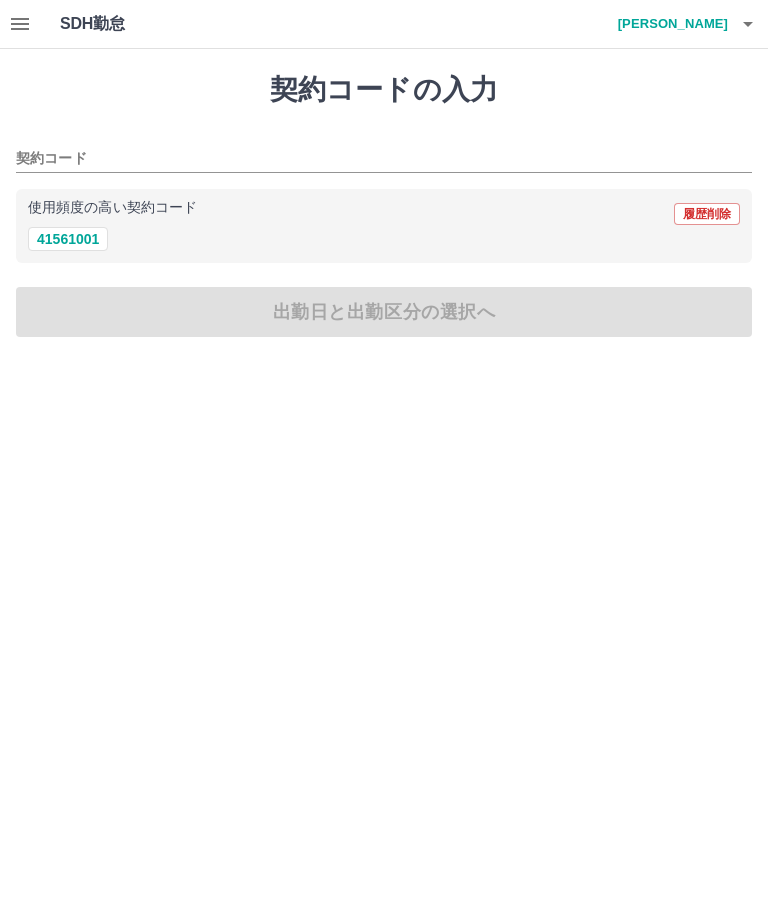 click on "41561001" at bounding box center [384, 239] 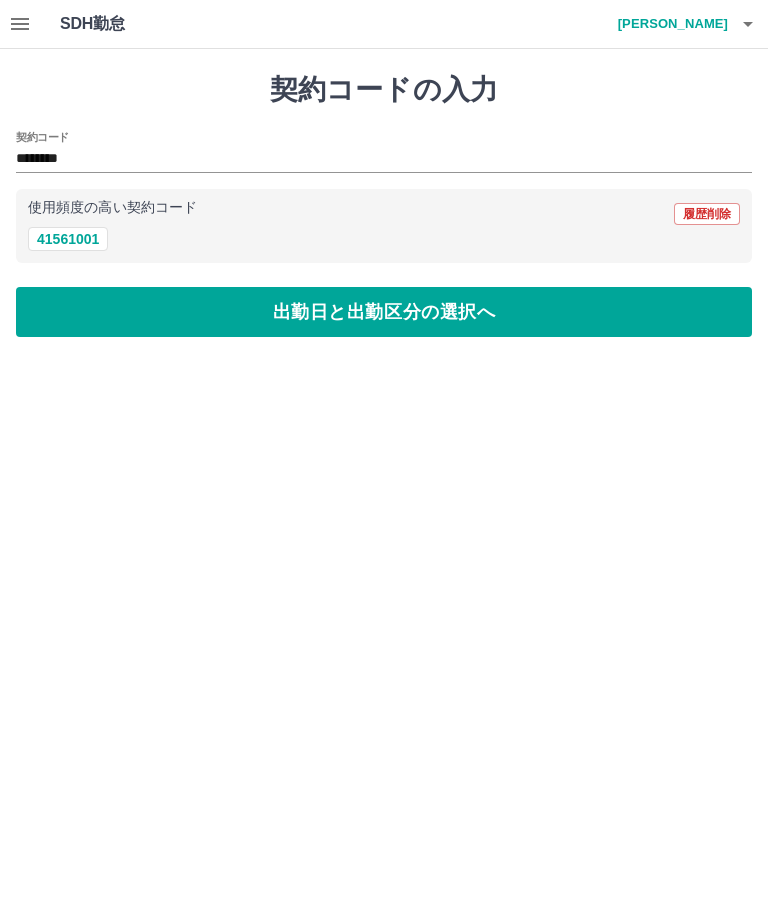 click on "出勤日と出勤区分の選択へ" at bounding box center [384, 312] 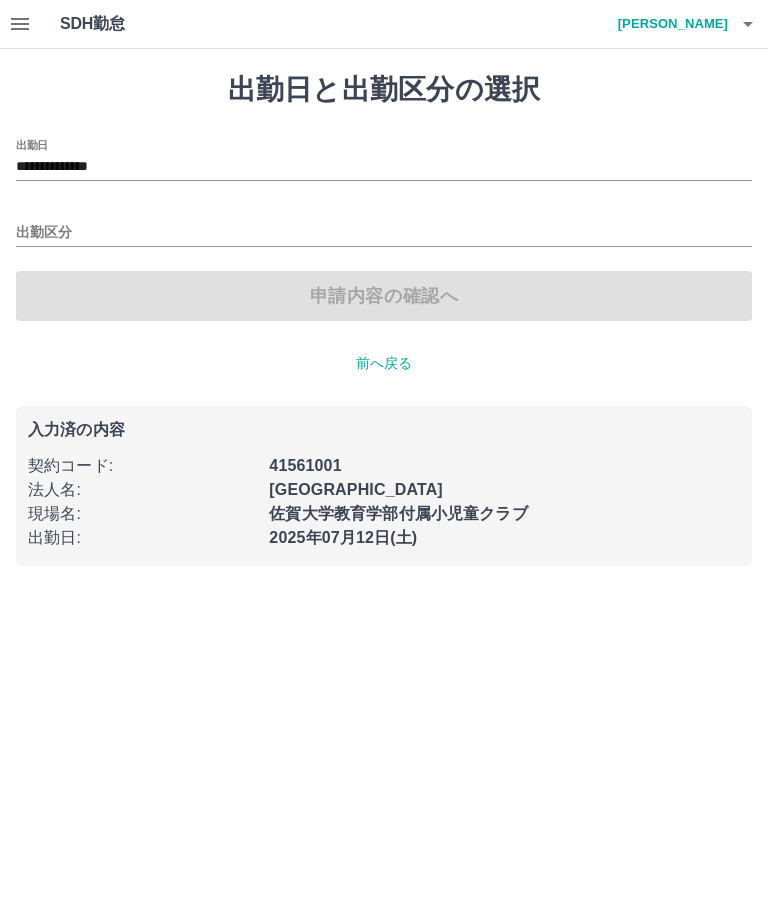 click on "**********" at bounding box center [384, 167] 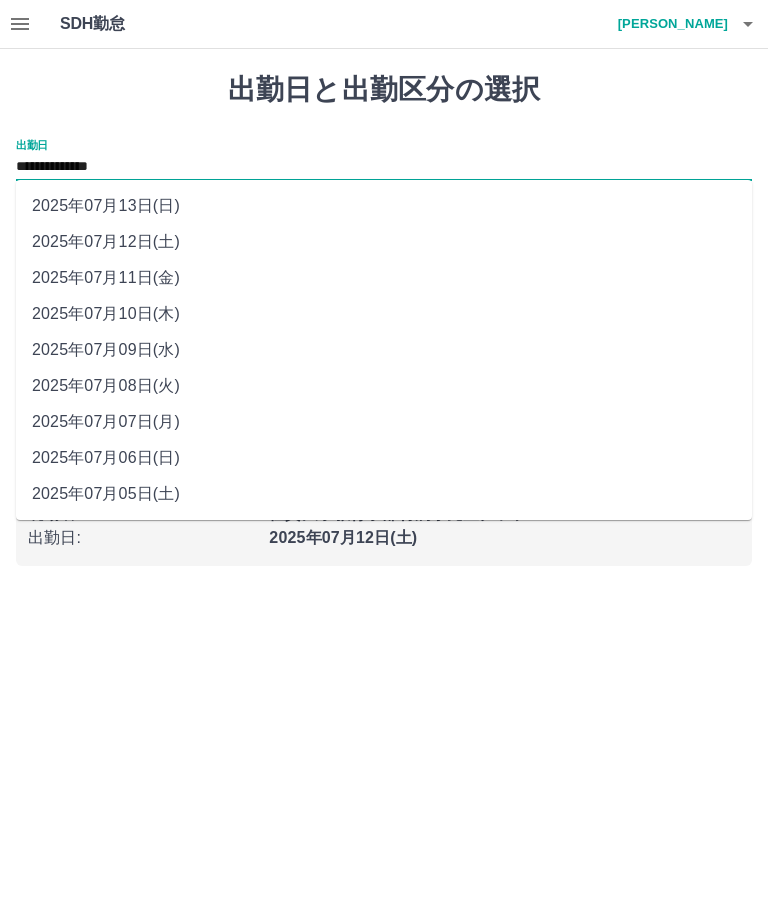 click on "**********" at bounding box center (384, 167) 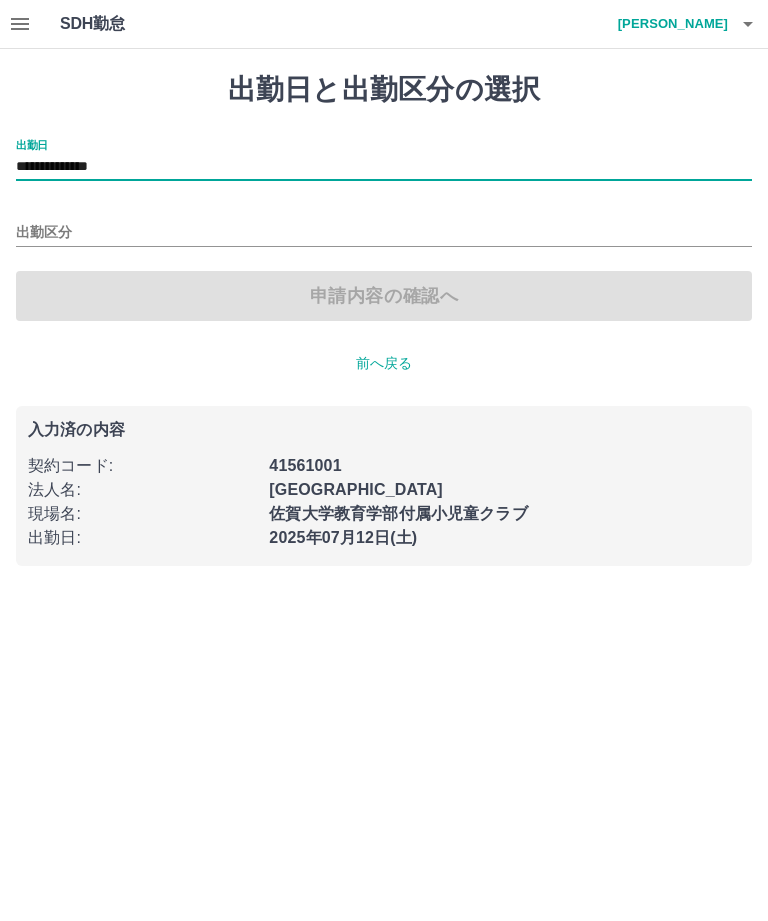 click on "出勤区分" at bounding box center [384, 233] 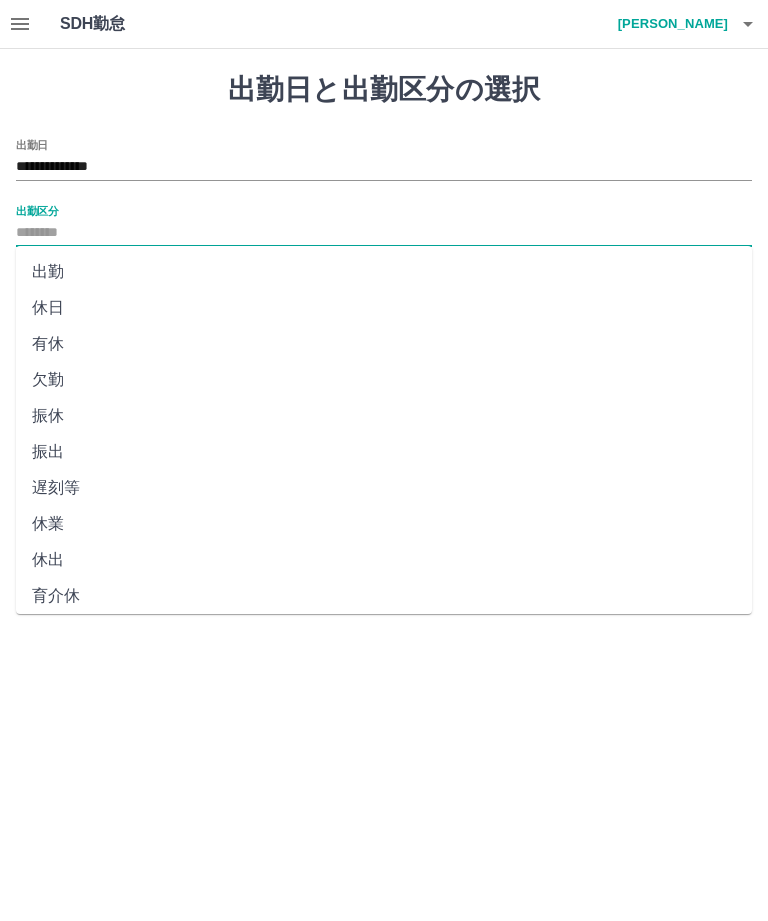 click on "休日" at bounding box center (384, 308) 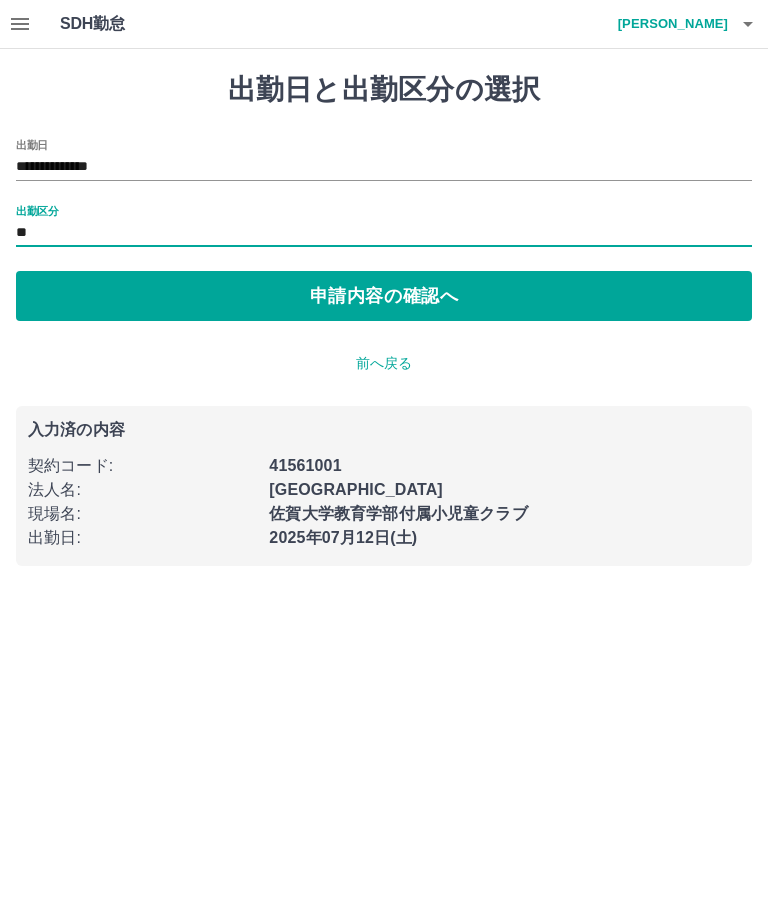type on "**" 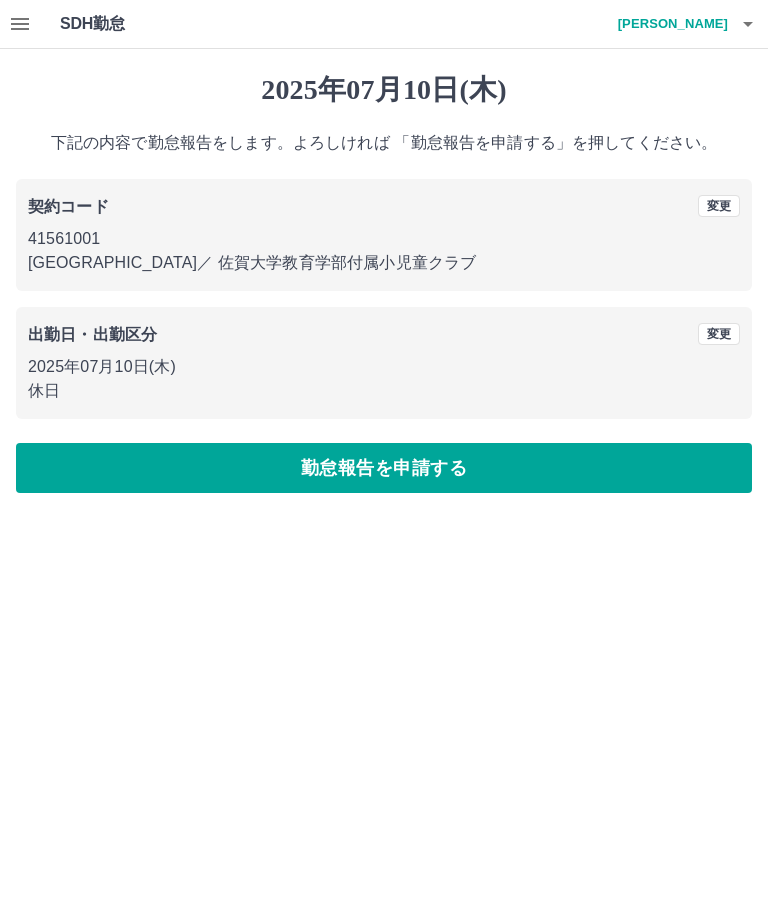 click on "勤怠報告を申請する" at bounding box center [384, 468] 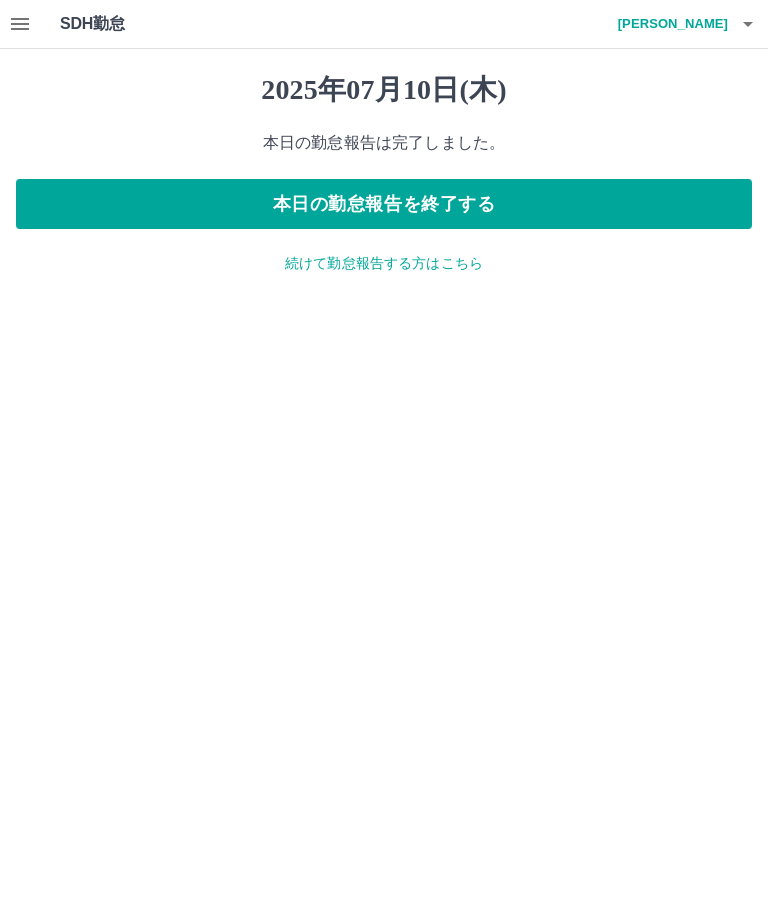 click on "SDH勤怠 村井　淳子 2025年07月10日(木) 本日の勤怠報告は完了しました。 本日の勤怠報告を終了する 続けて勤怠報告する方はこちら SDH勤怠" at bounding box center (384, 149) 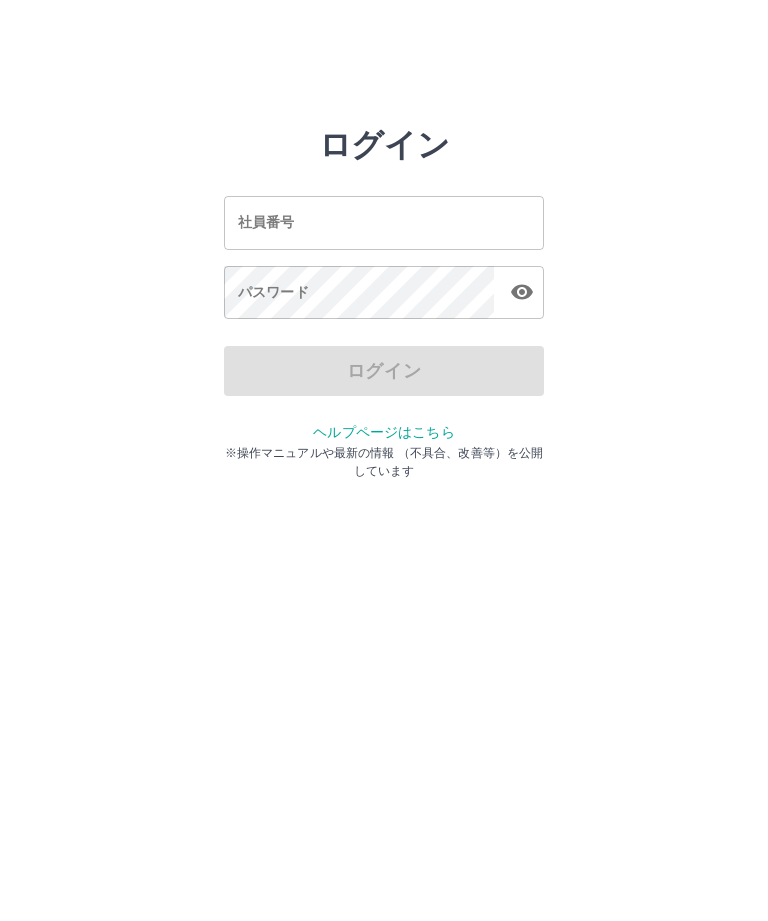 scroll, scrollTop: 0, scrollLeft: 0, axis: both 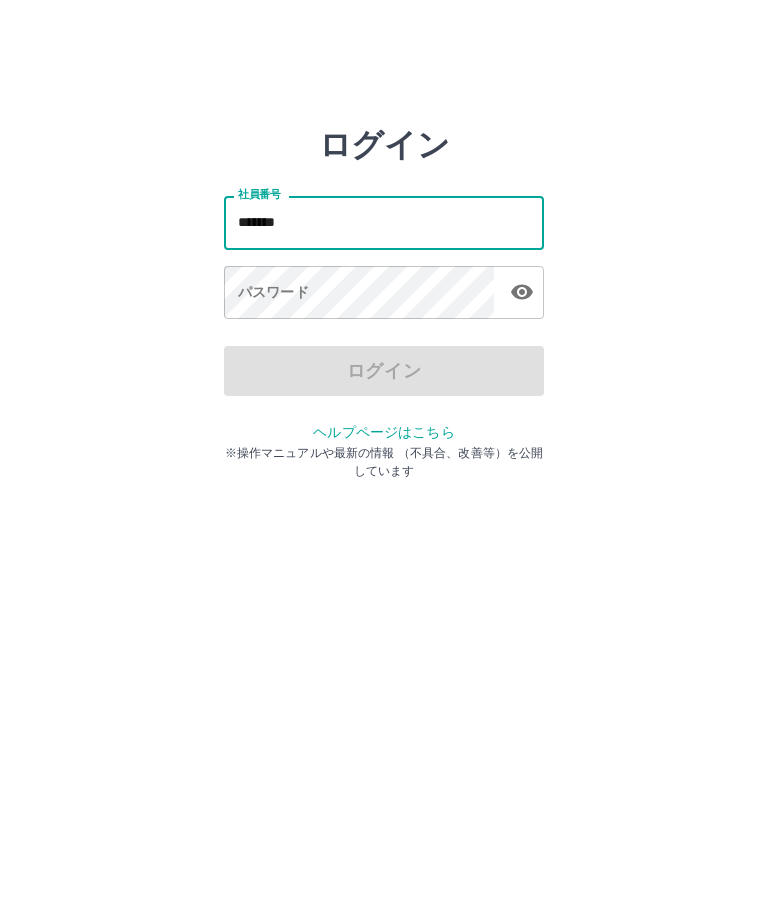 type on "*******" 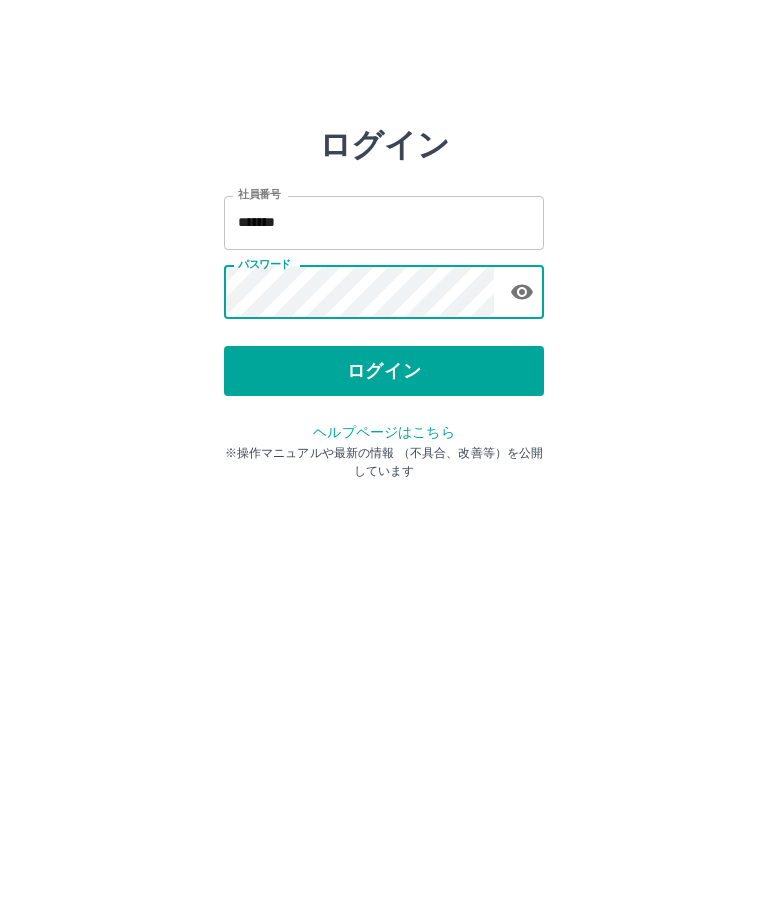 click on "ログイン" at bounding box center (384, 371) 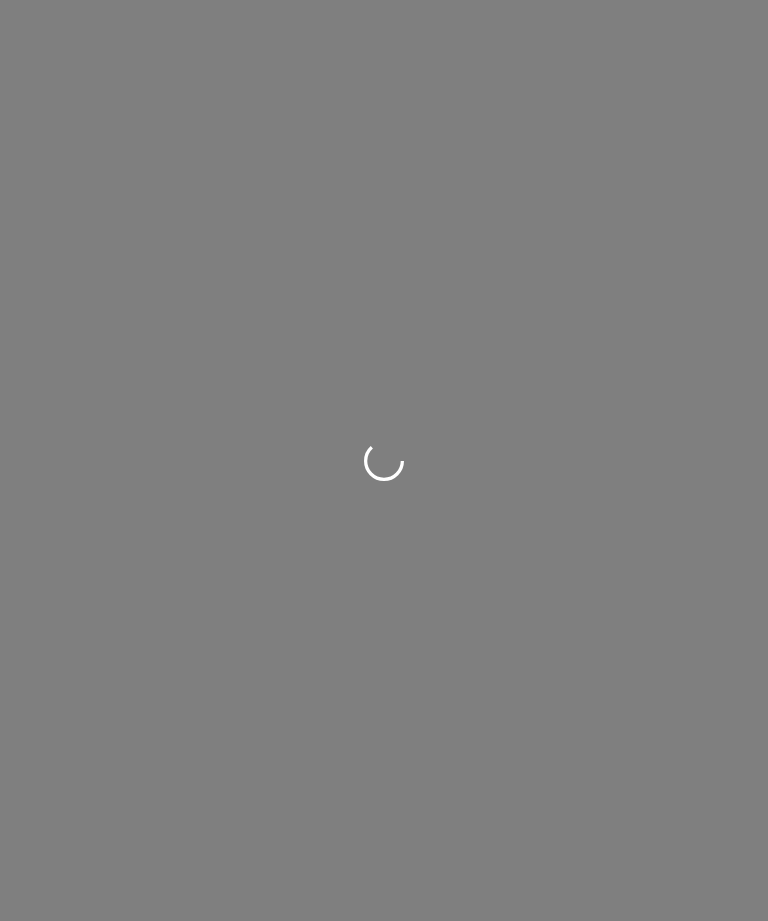 scroll, scrollTop: 0, scrollLeft: 0, axis: both 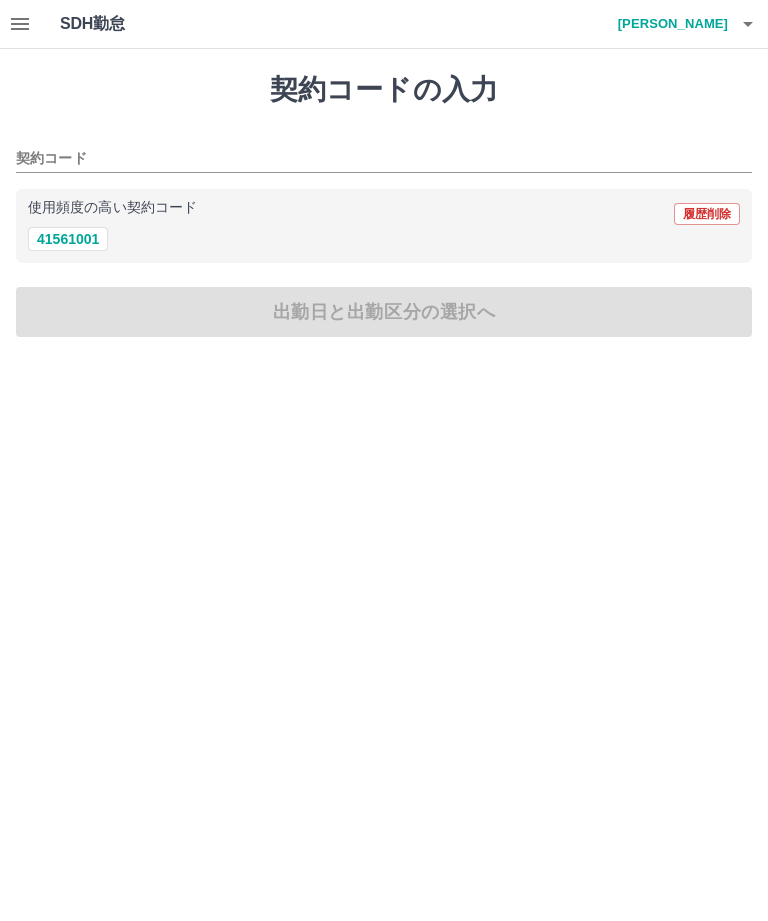 click on "41561001" at bounding box center (68, 239) 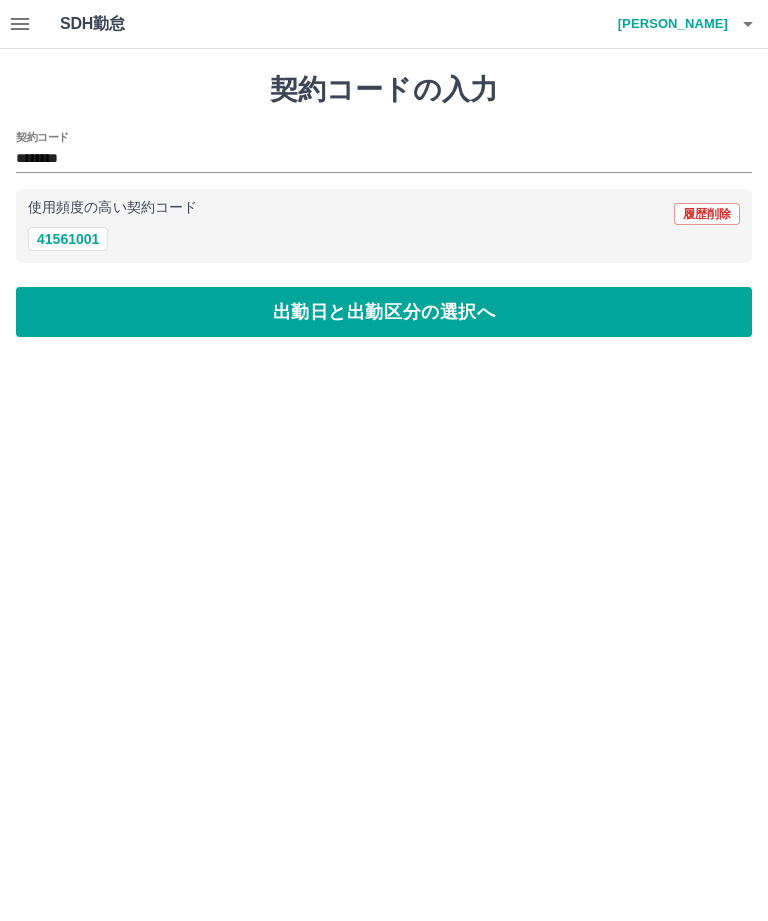 type on "********" 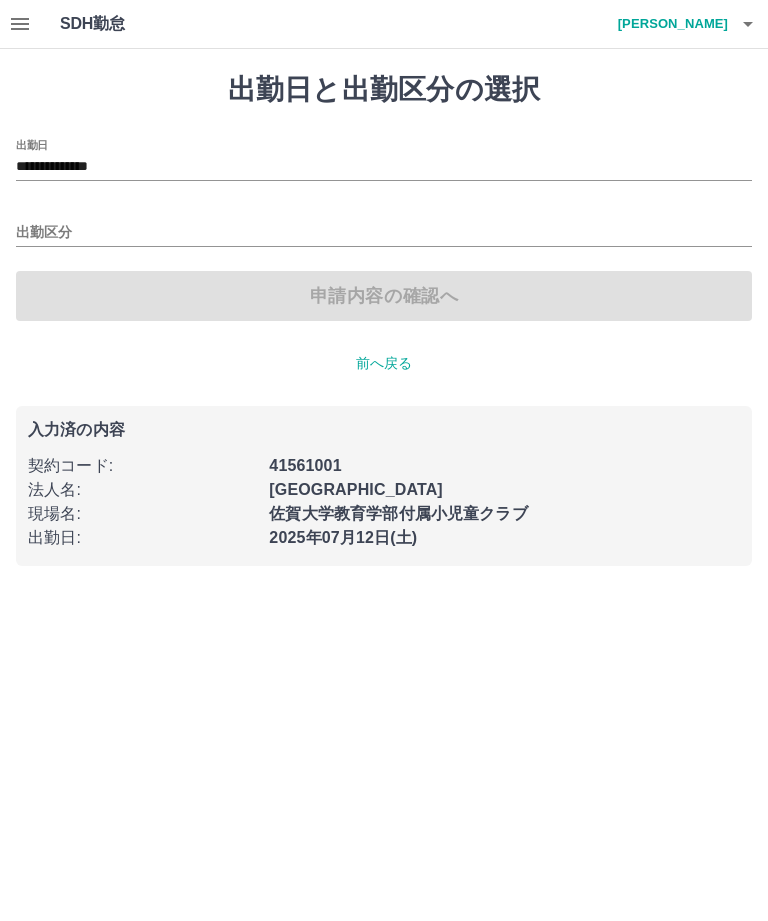 click on "**********" at bounding box center (384, 167) 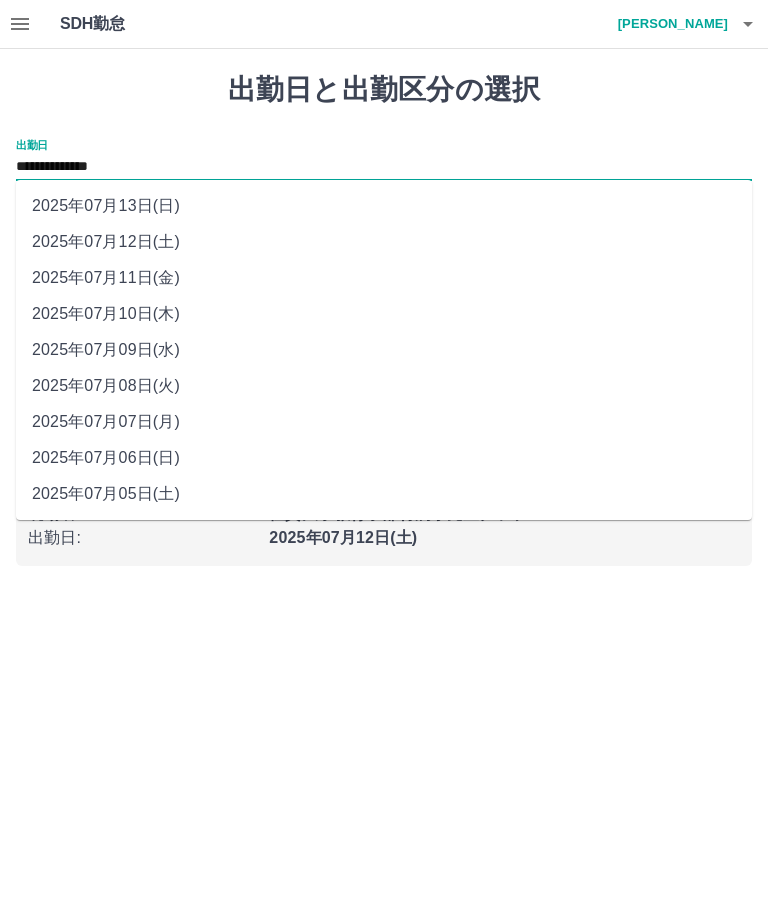 click on "2025年07月11日(金)" at bounding box center (384, 278) 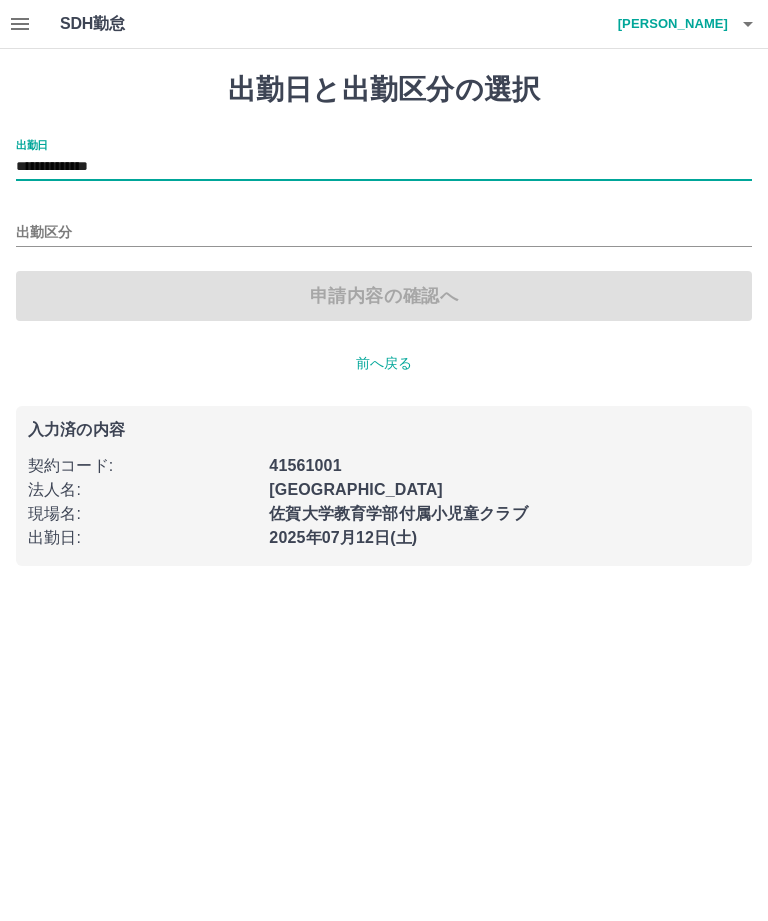 type on "**********" 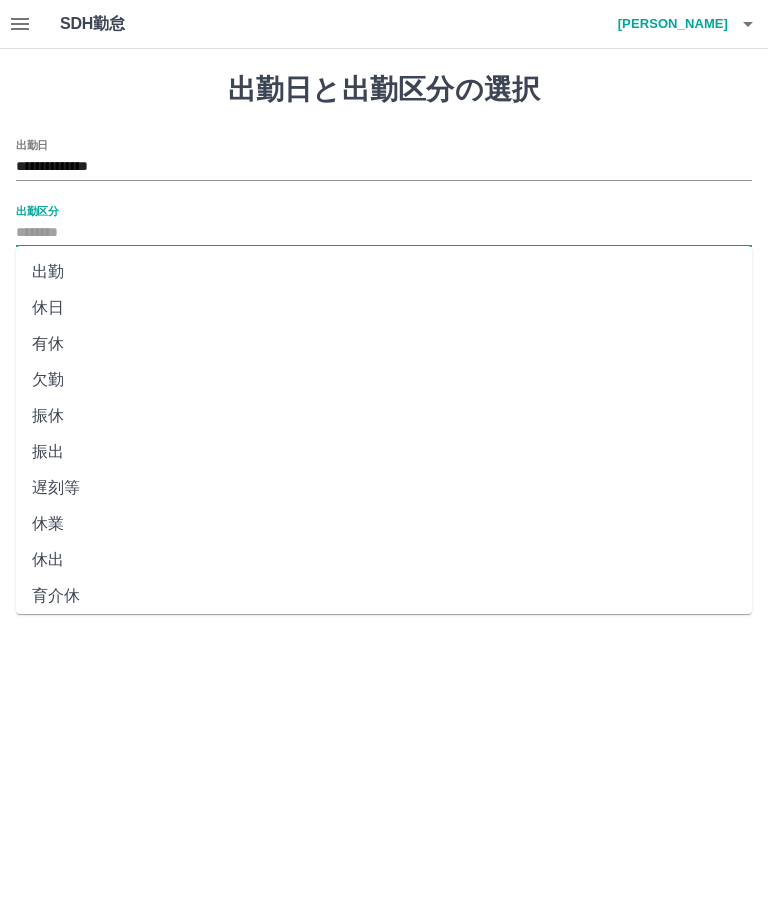click on "休日" at bounding box center (384, 308) 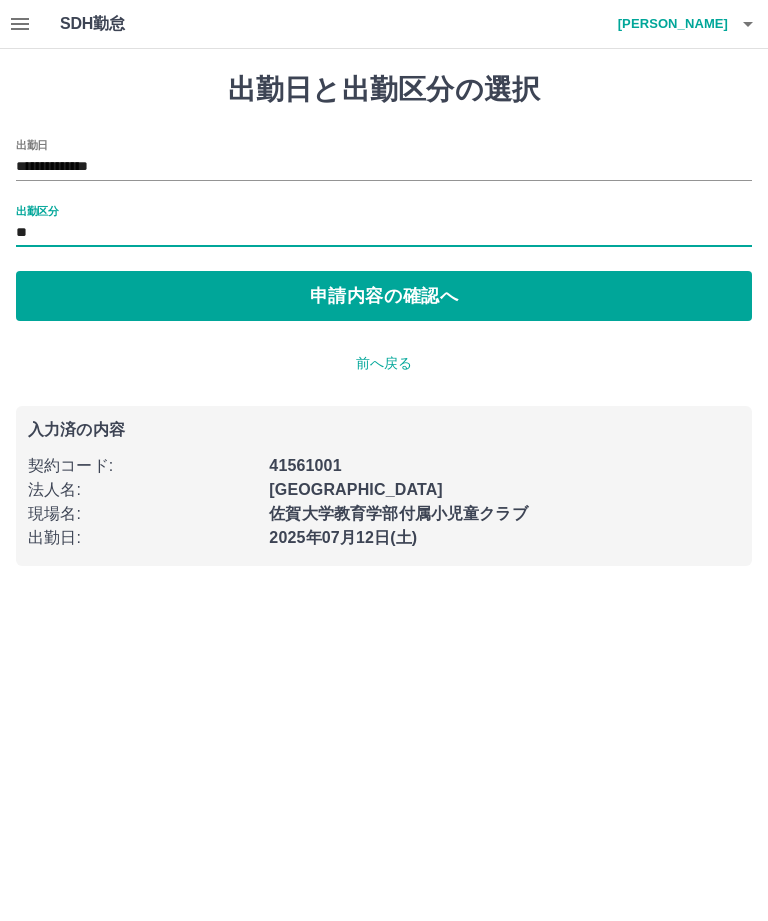 click on "申請内容の確認へ" at bounding box center (384, 296) 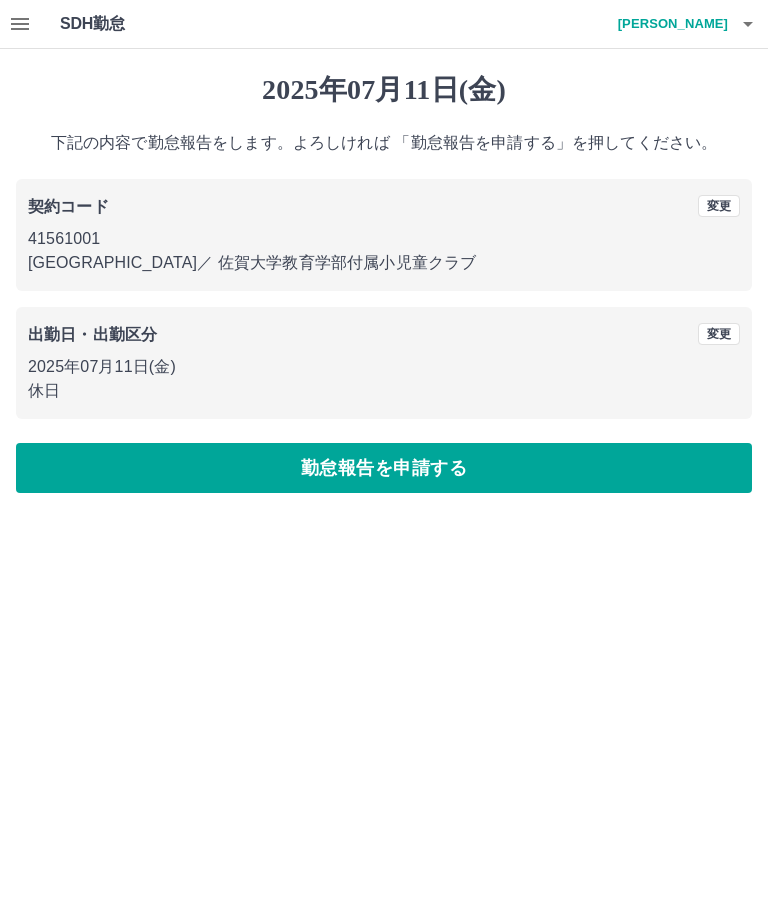 click on "勤怠報告を申請する" at bounding box center (384, 468) 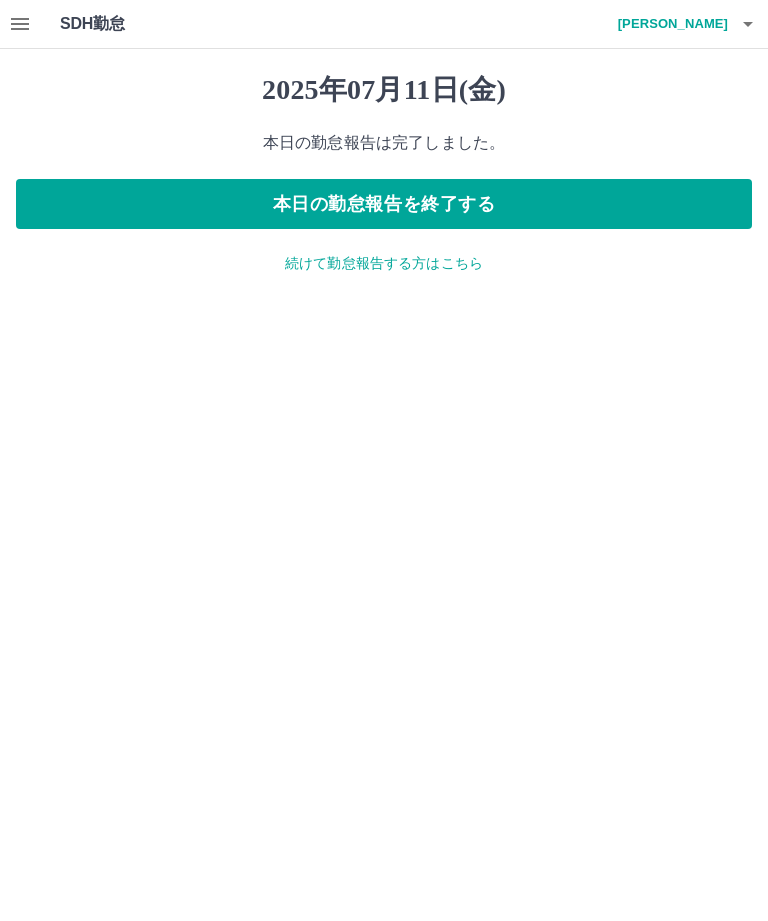 click on "本日の勤怠報告を終了する" at bounding box center [384, 204] 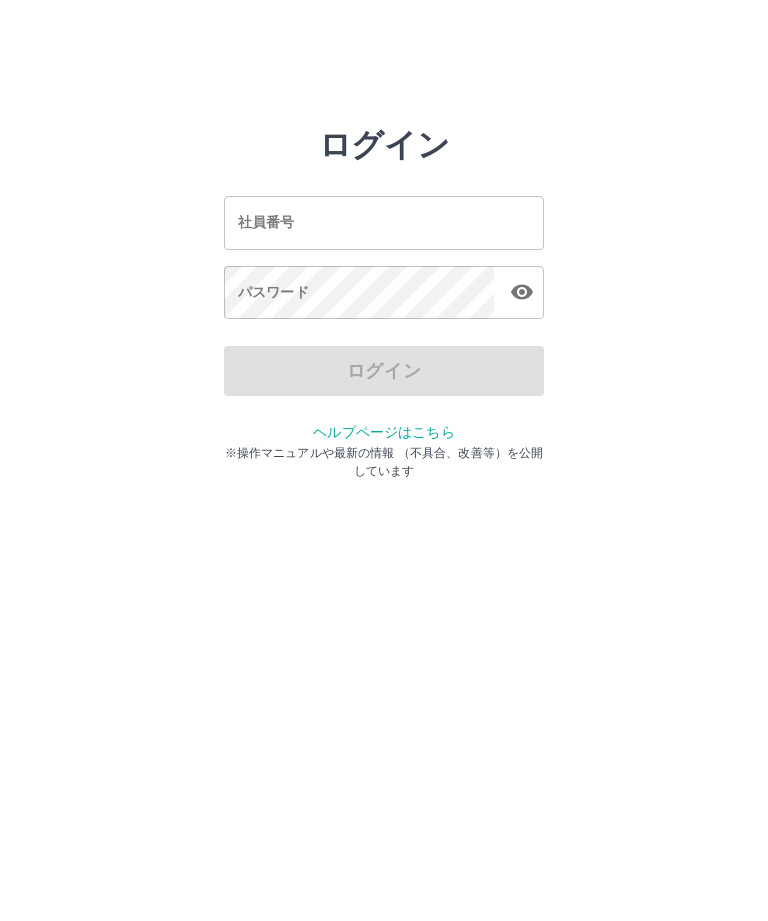 scroll, scrollTop: 0, scrollLeft: 0, axis: both 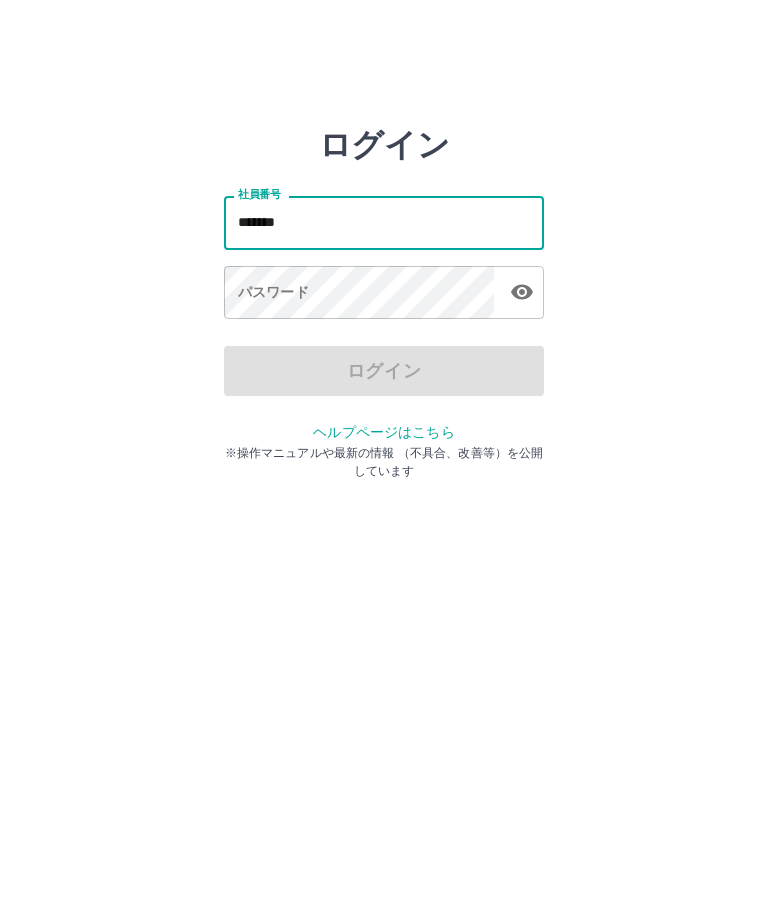 type on "*******" 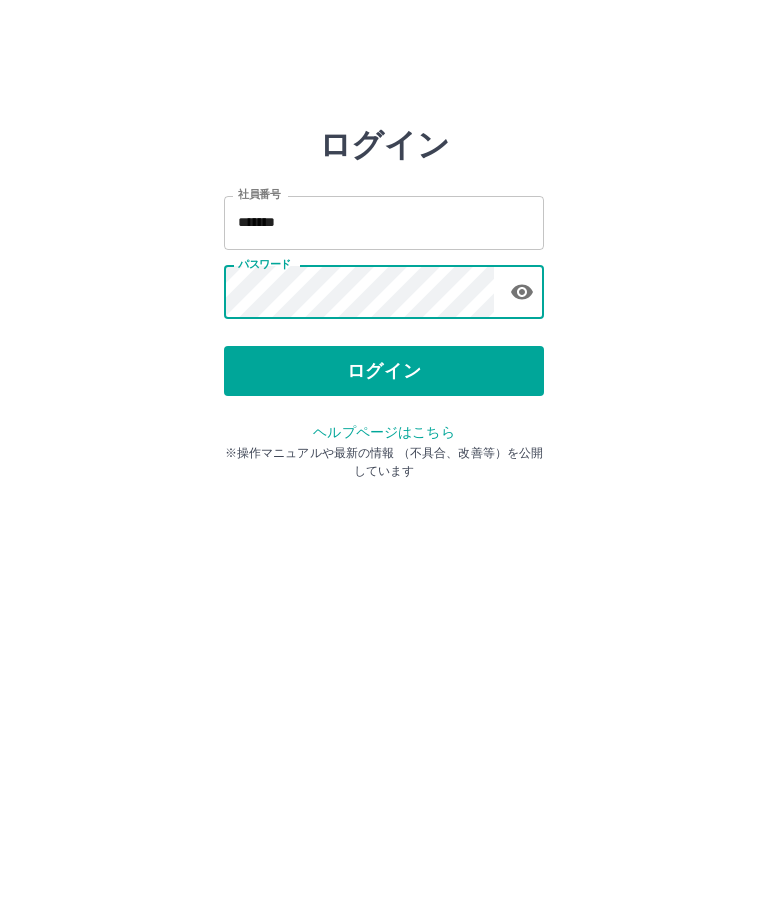 click on "ログイン" at bounding box center (384, 371) 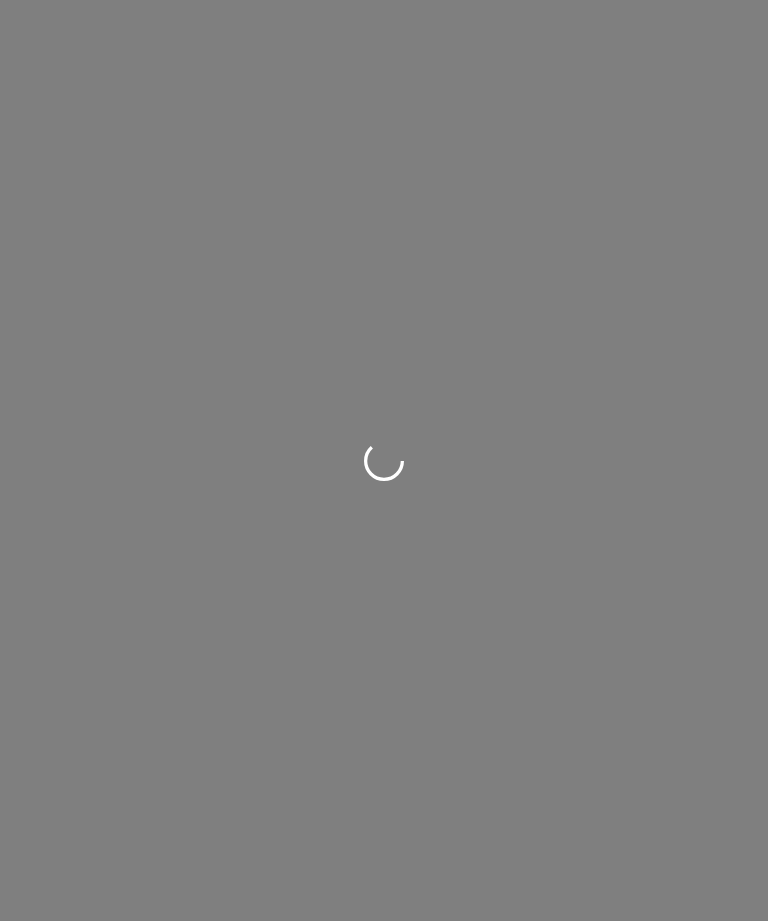 scroll, scrollTop: 0, scrollLeft: 0, axis: both 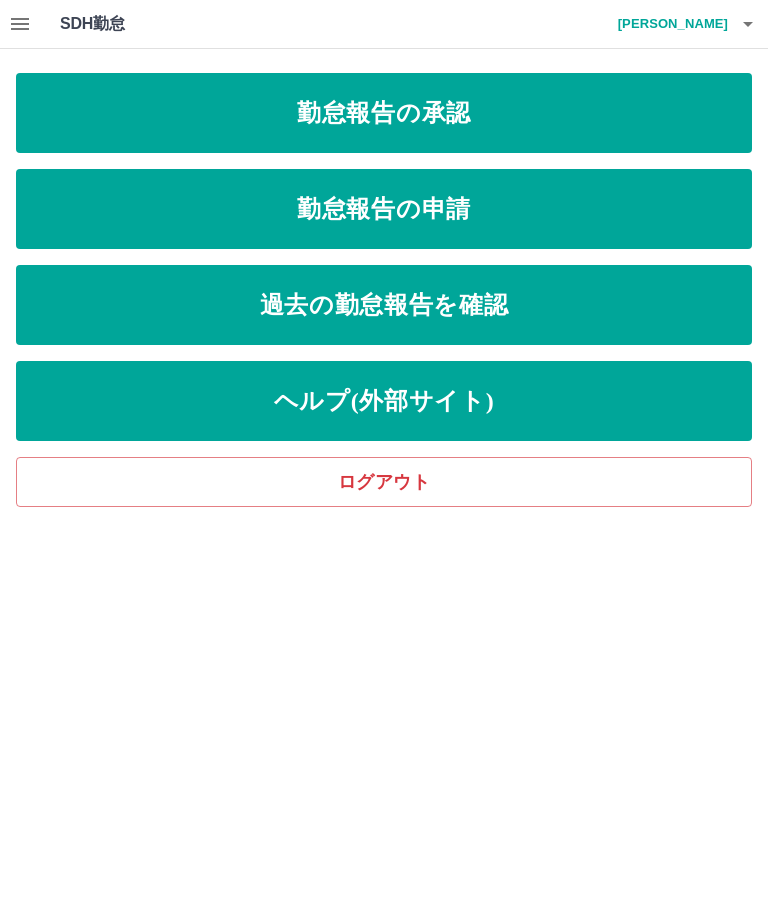 click on "勤怠報告の承認" at bounding box center (384, 113) 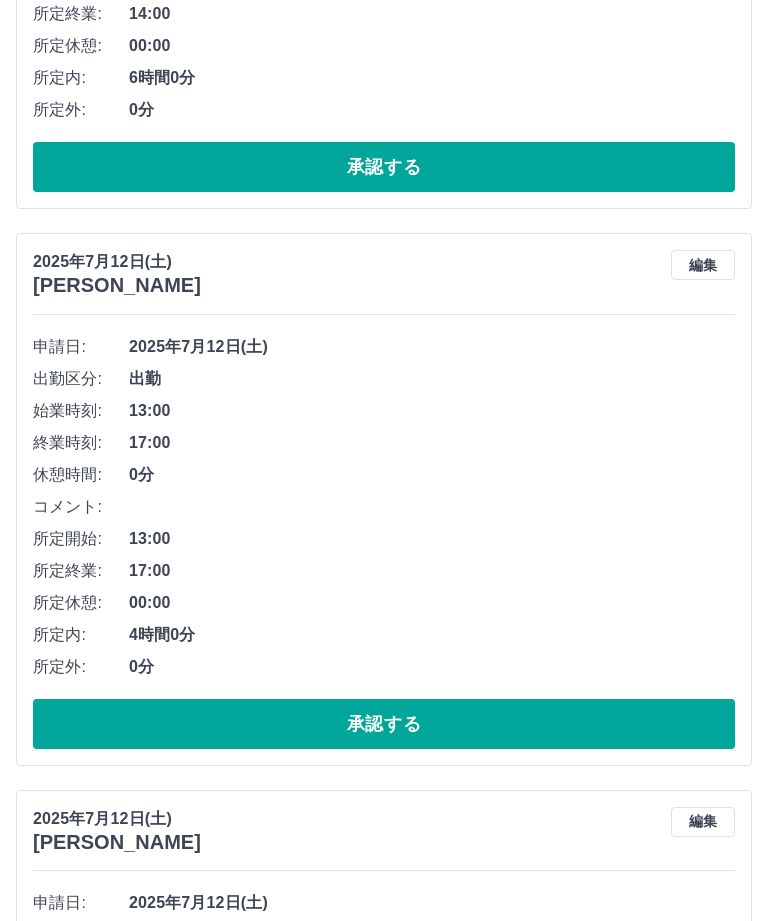 scroll, scrollTop: 2418, scrollLeft: 0, axis: vertical 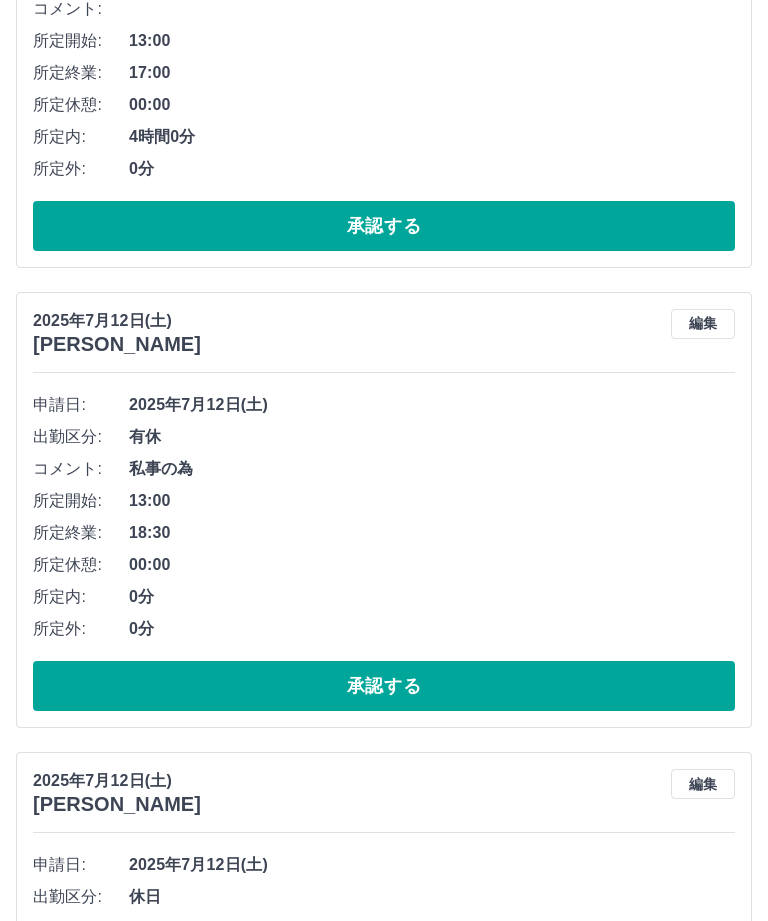 click on "承認する" at bounding box center [384, 1759] 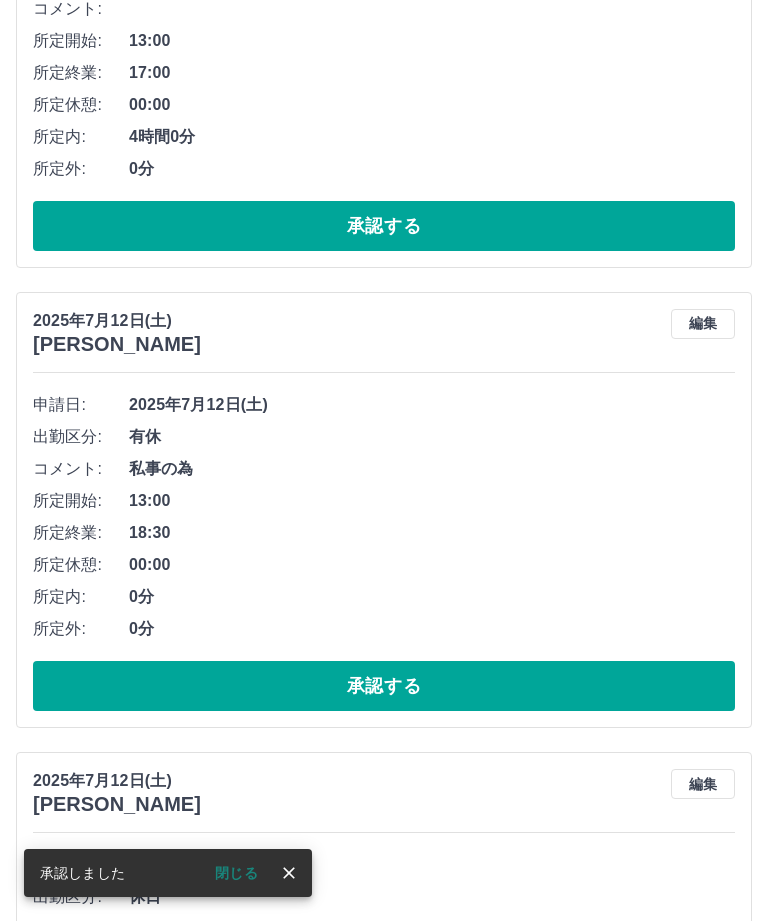 scroll, scrollTop: 2222, scrollLeft: 0, axis: vertical 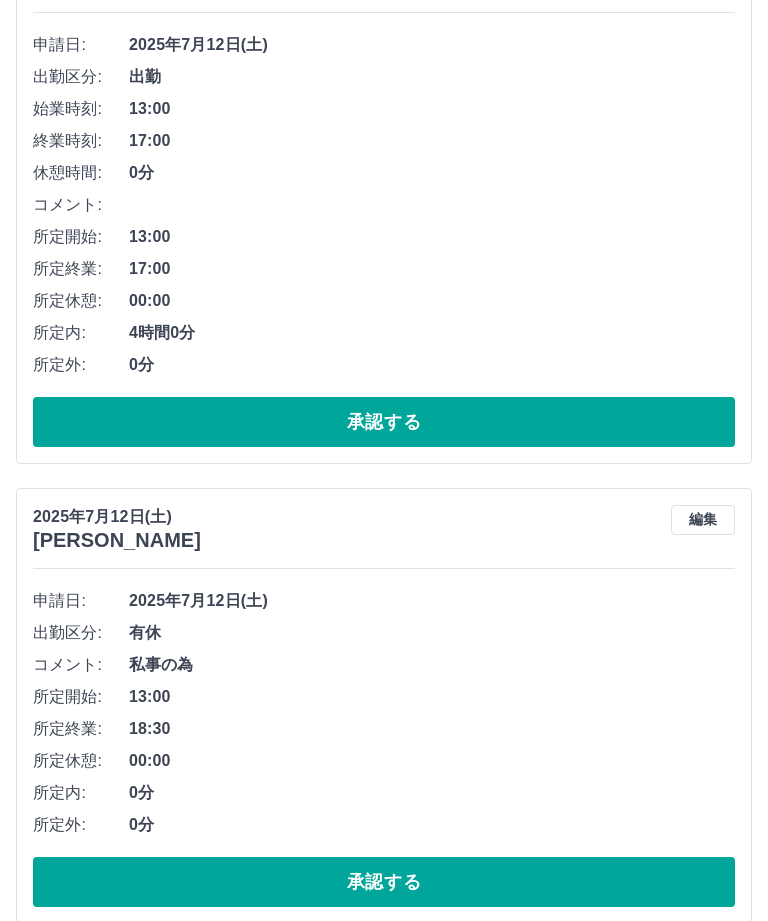 click on "勤怠報告の承認 [DATE] **** 7月 * 未承認 休日 承認済み [DATE] [PERSON_NAME] 編集 申請日: [DATE] 出勤区分: 法定休 承認する [DATE] [PERSON_NAME] 編集 申請日: [DATE] 出勤区分: 法定休 承認する [DATE] [PERSON_NAME] 編集 申請日: [DATE] 出勤区分: 法定休 承認する [DATE] [PERSON_NAME] 編集 申請日: [DATE] 出勤区分: 出勤 始業時刻: 08:00 終業時刻: 17:00 休憩時間: 1時間0分 コメント: 所定開始: 08:00 所定終業: 17:00 所定休憩: 01:00 所定内: 8時間0分 所定外: 0分 承認する [DATE] [PERSON_NAME] 編集 申請日: [DATE] 出勤区分: 出勤 始業時刻: 08:00 終業時刻: 14:00 休憩時間: 0分 コメント: 所定開始: 08:00 所定終業: 14:00 所定休憩: 00:00 所定内: 6時間0分 所定外: 0分 承認する [DATE] 0分" at bounding box center (384, -210) 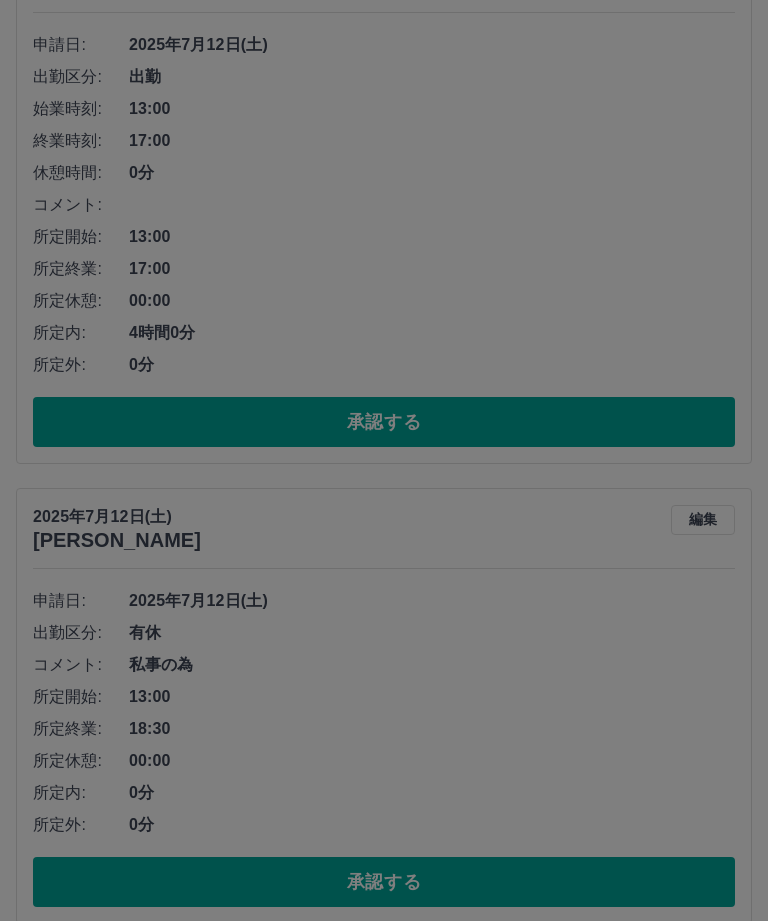 scroll, scrollTop: 2026, scrollLeft: 0, axis: vertical 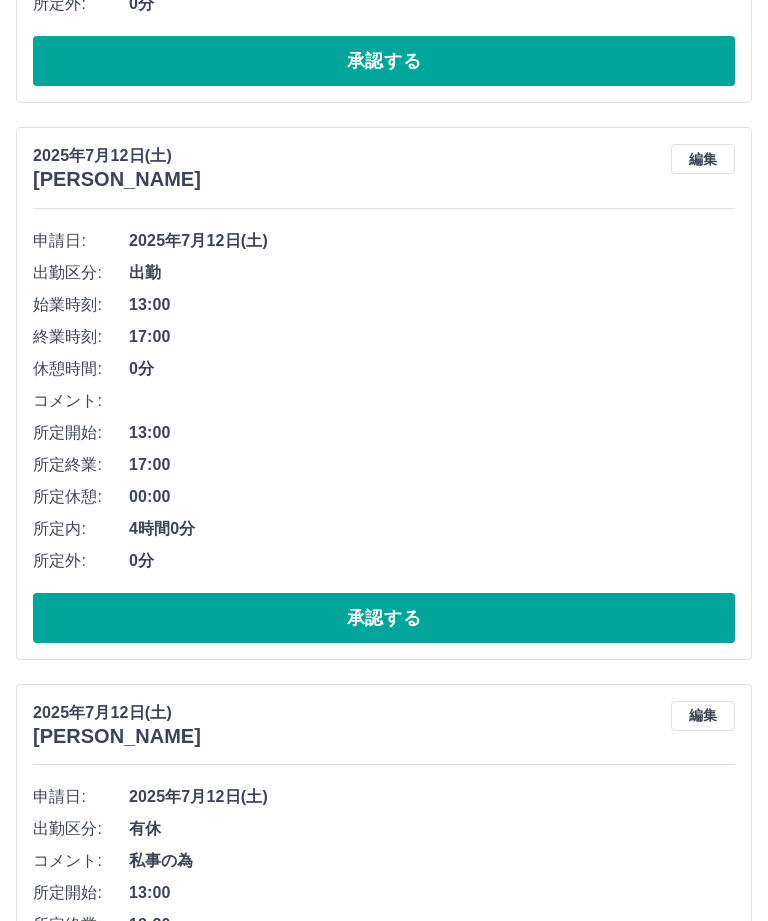 click on "承認する" at bounding box center (384, 1615) 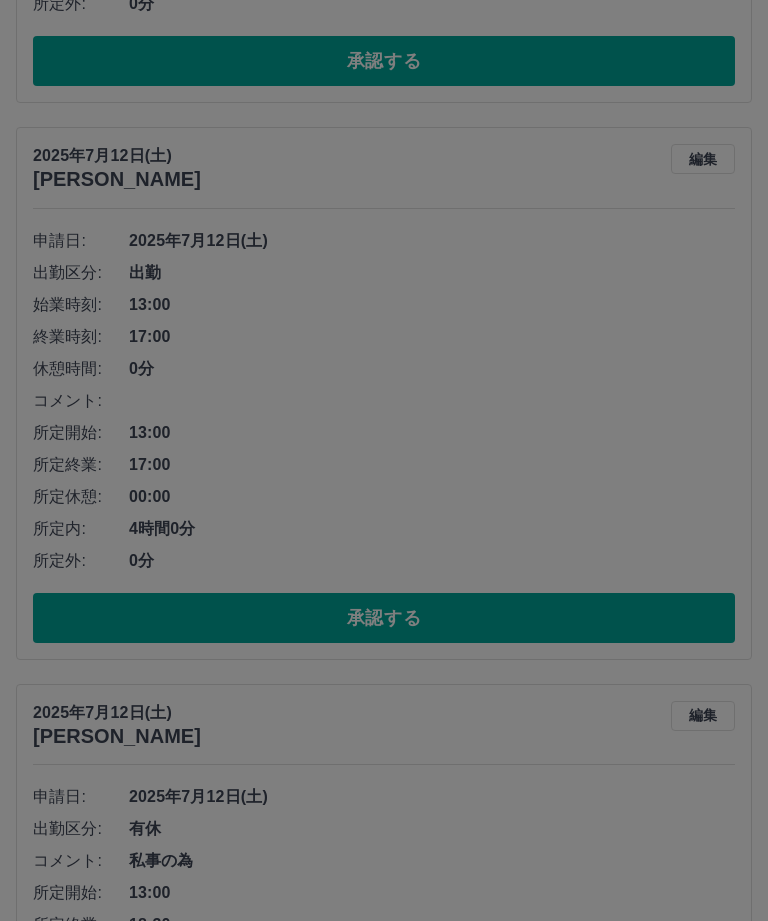 scroll, scrollTop: 1830, scrollLeft: 0, axis: vertical 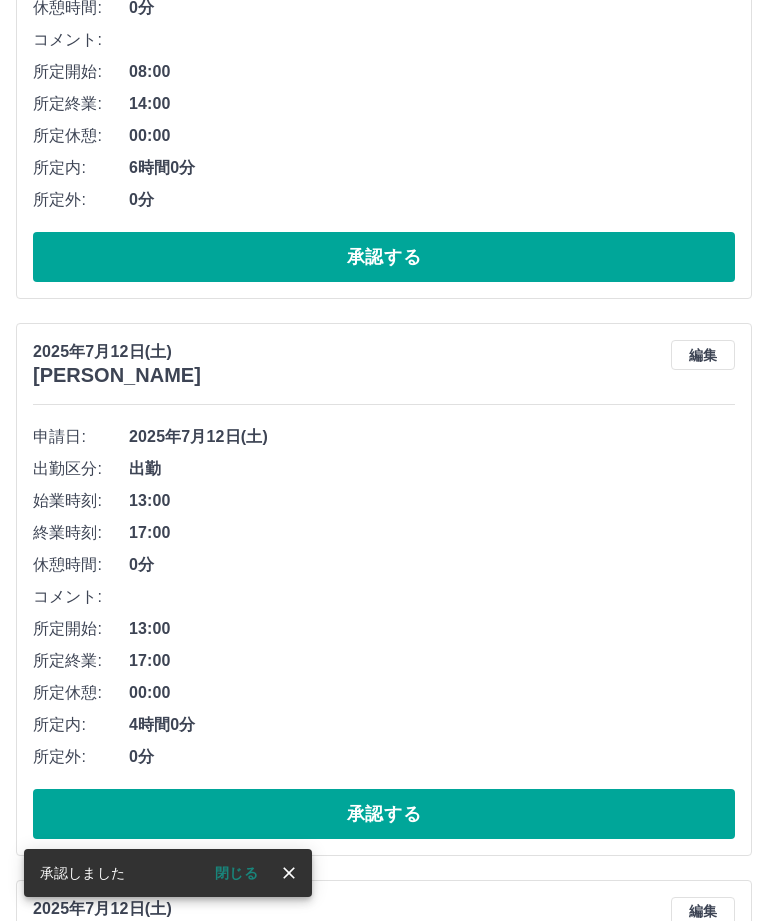 click on "承認する" at bounding box center (384, 1542) 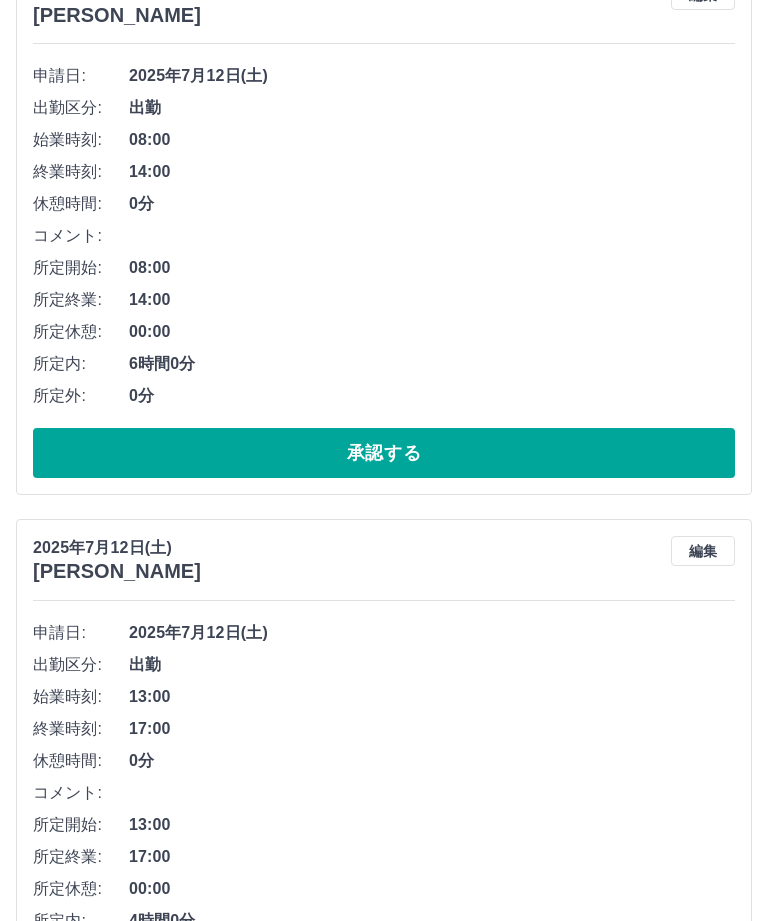 click on "承認する" at bounding box center (384, 1470) 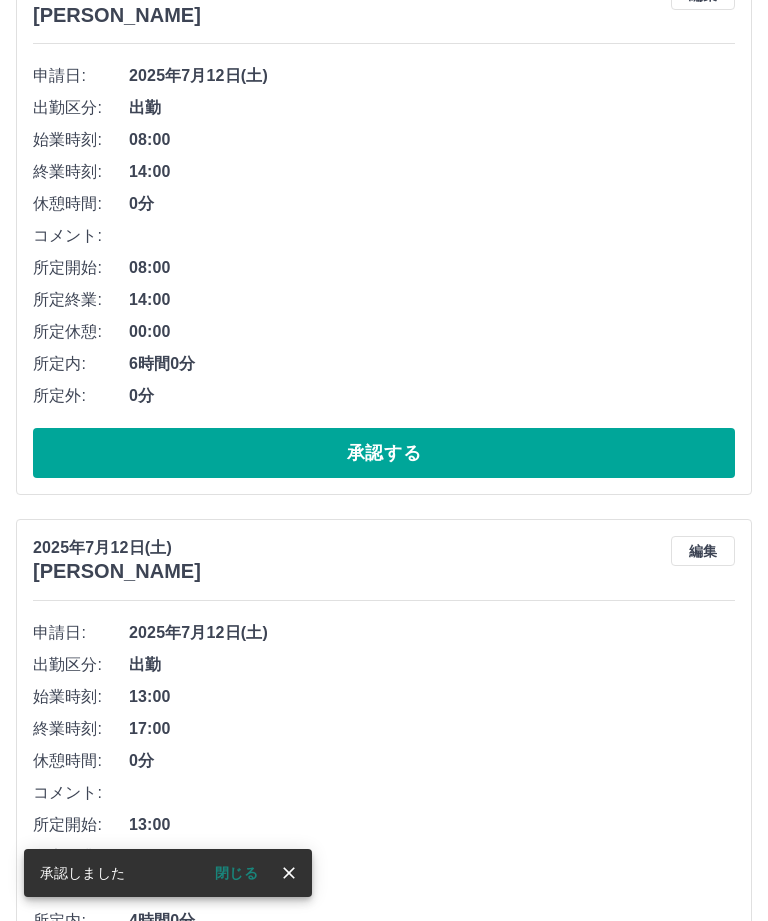 scroll, scrollTop: 1246, scrollLeft: 0, axis: vertical 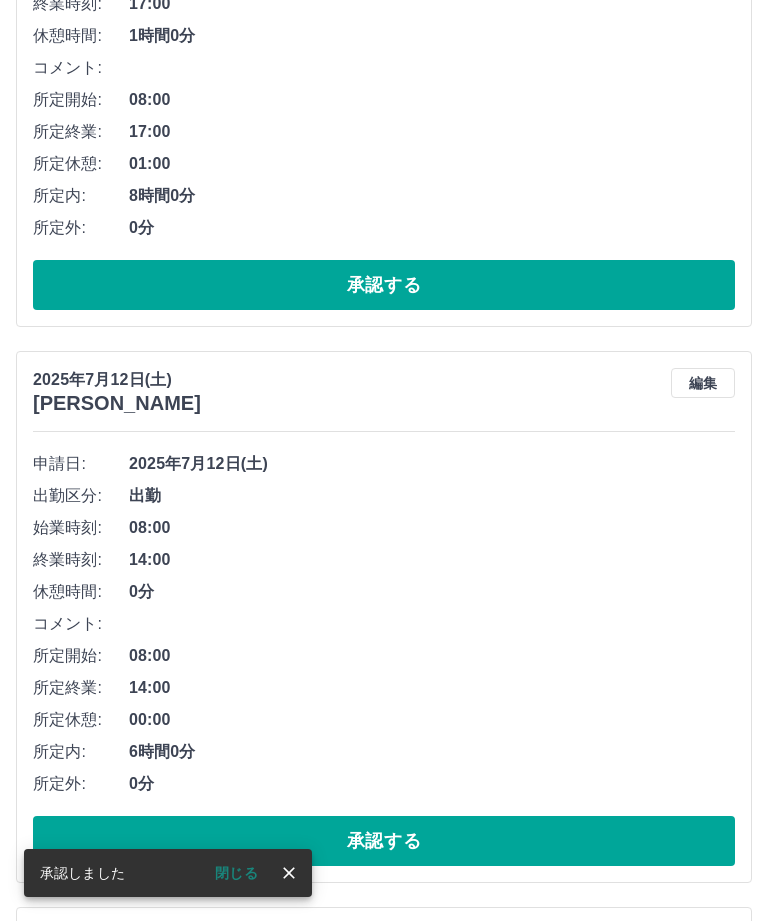 click on "承認する" at bounding box center [384, 1398] 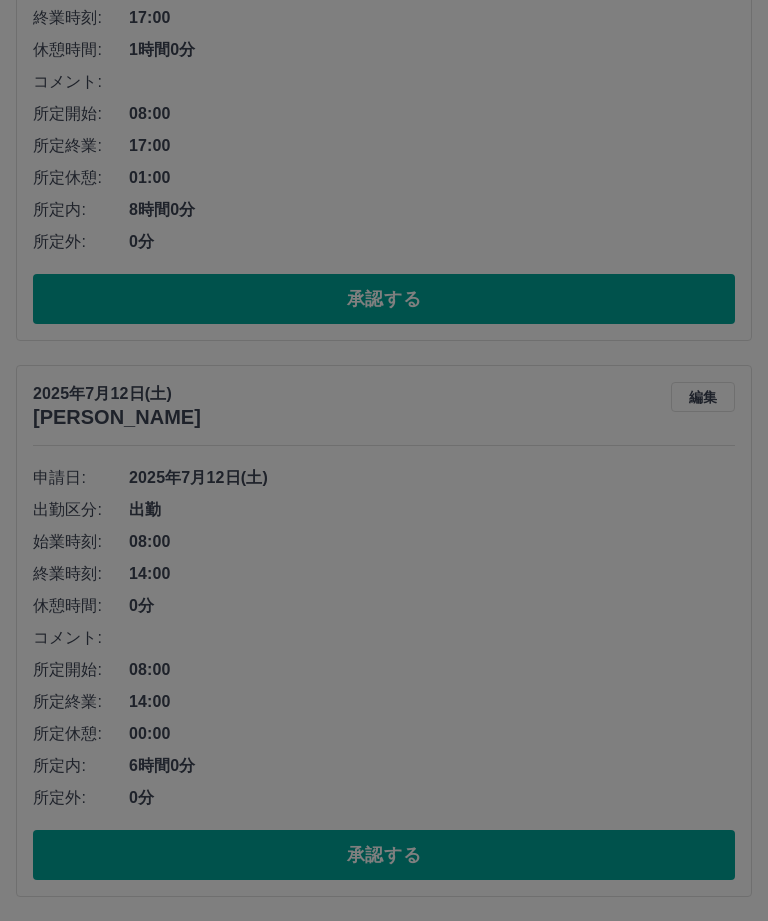 scroll, scrollTop: 762, scrollLeft: 0, axis: vertical 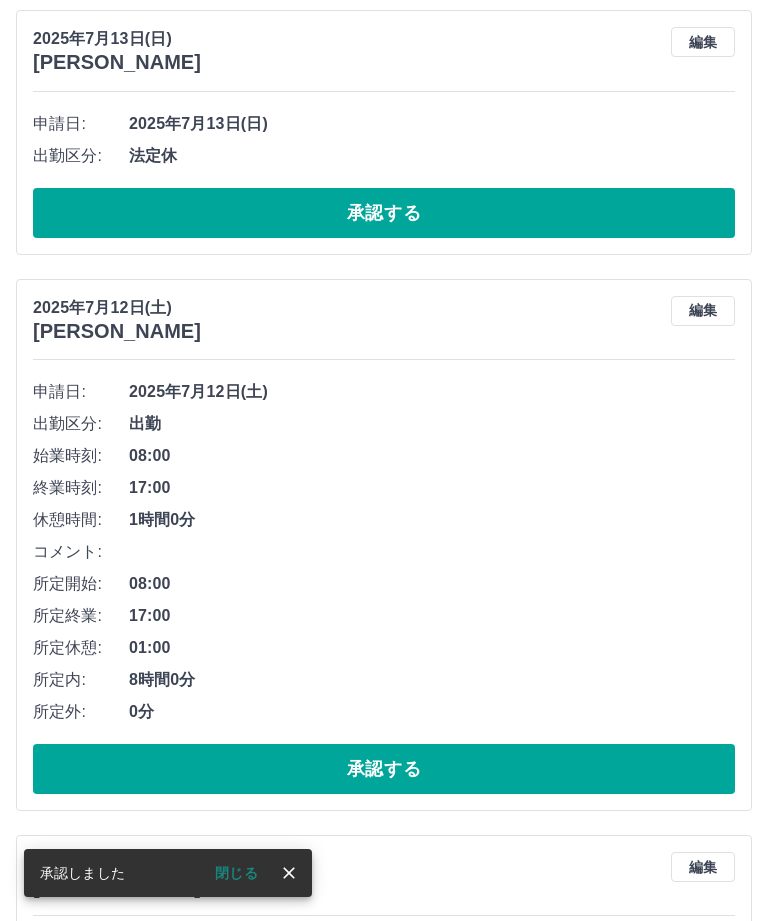 click on "承認する" at bounding box center [384, 1325] 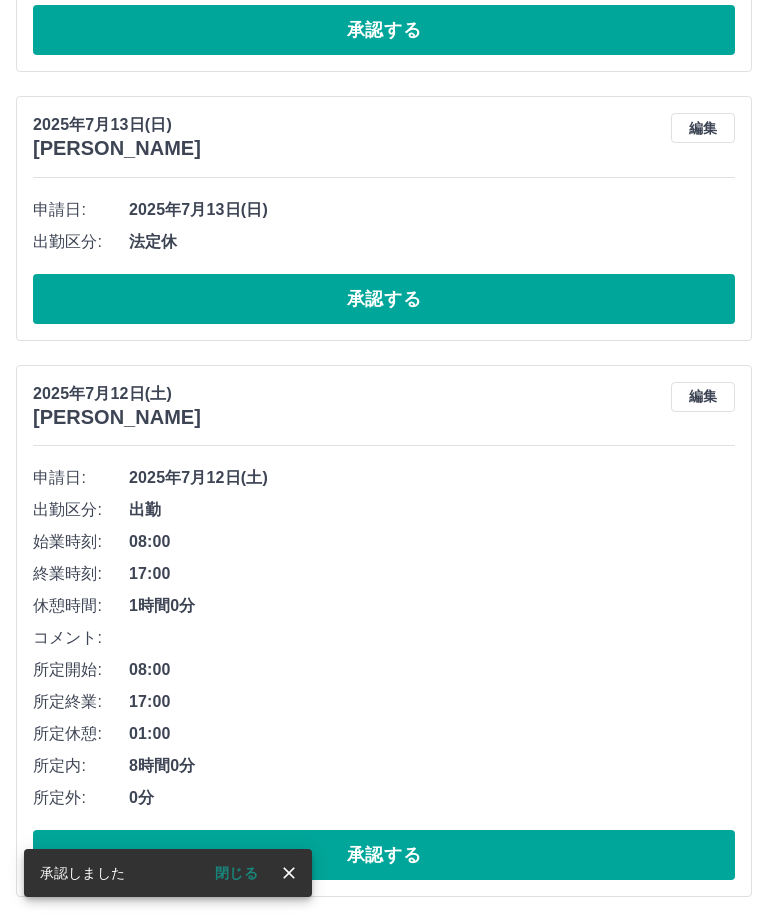 scroll, scrollTop: 278, scrollLeft: 0, axis: vertical 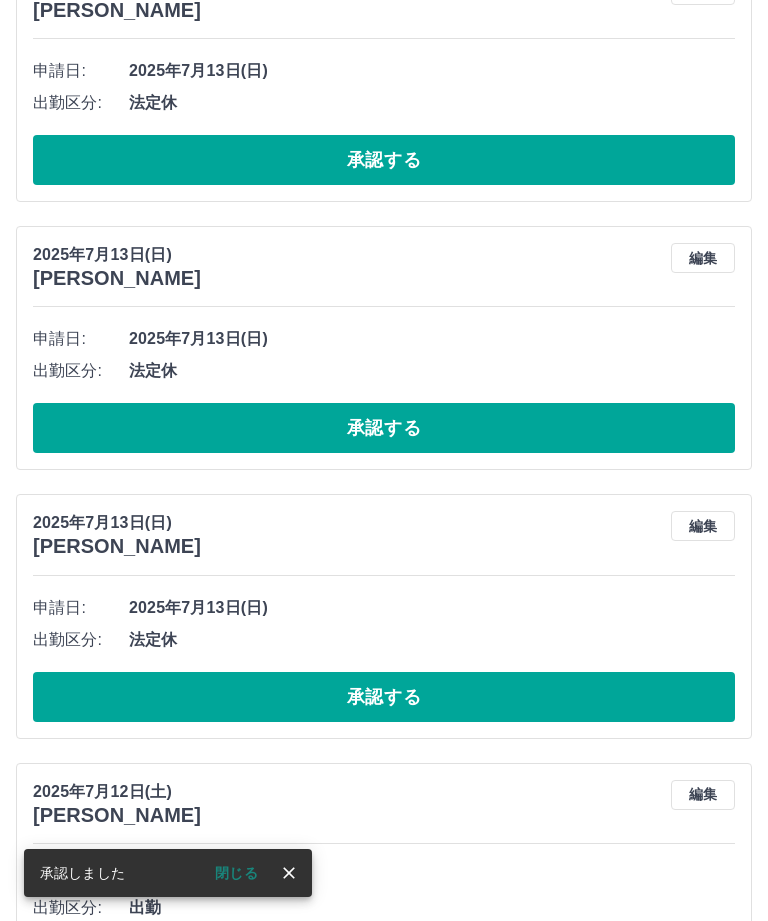 click on "承認する" at bounding box center (384, 1253) 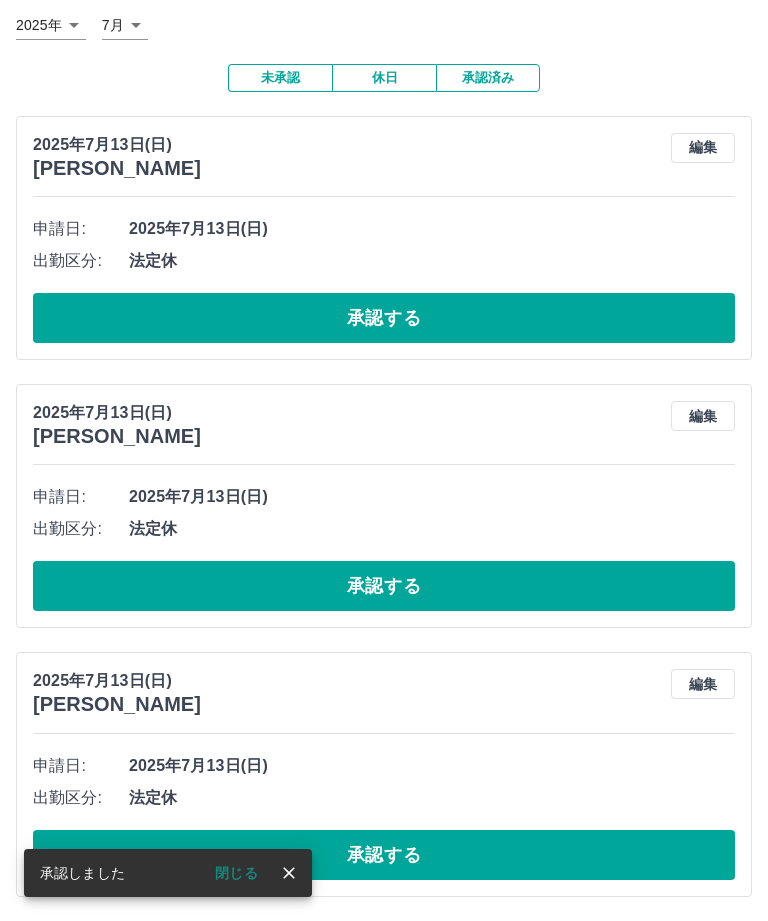 scroll, scrollTop: 0, scrollLeft: 0, axis: both 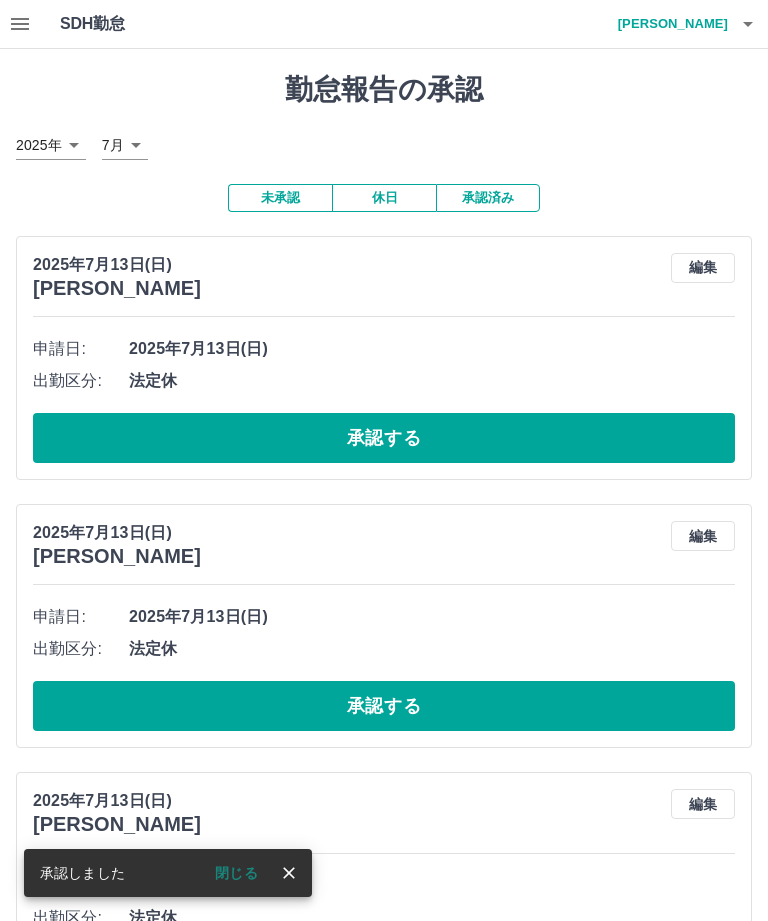 click 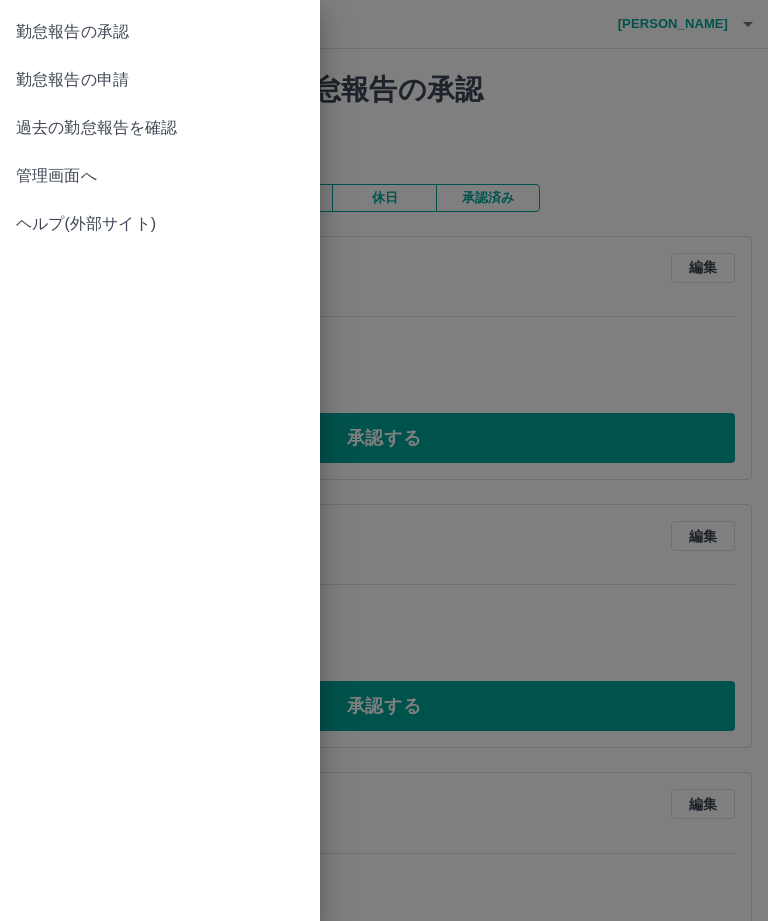 click on "勤怠報告の申請" at bounding box center (160, 80) 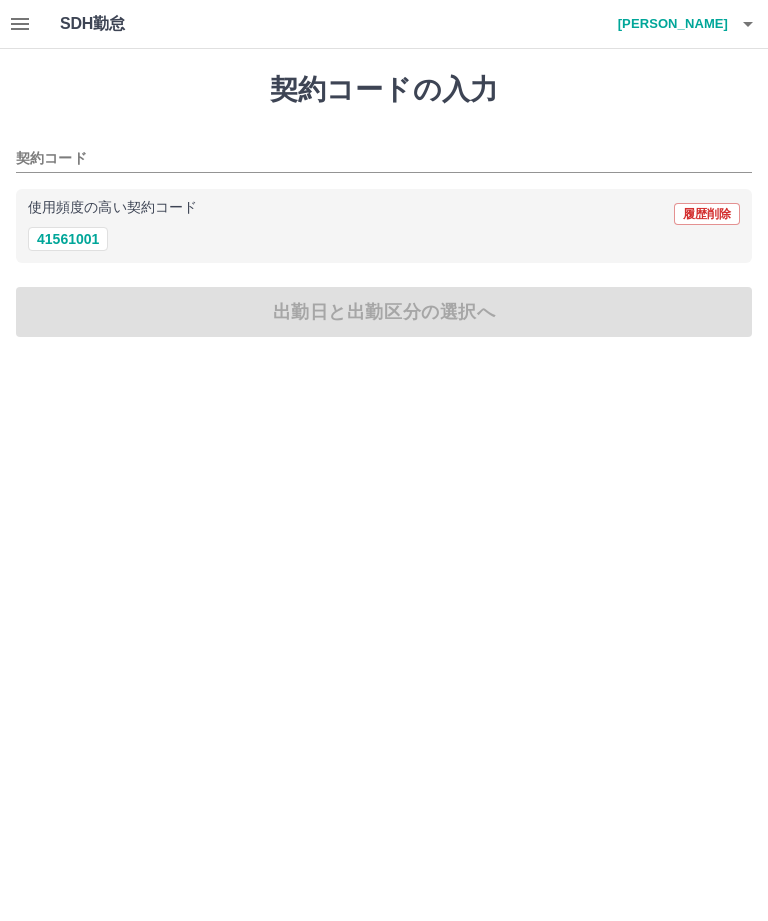 click on "41561001" at bounding box center [68, 239] 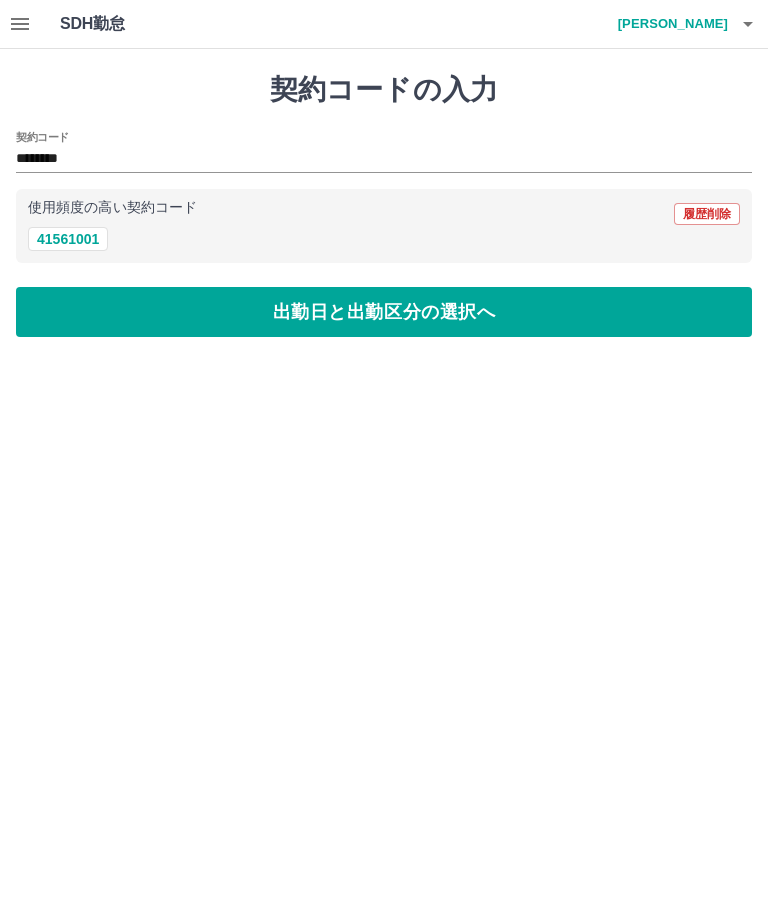 click on "出勤日と出勤区分の選択へ" at bounding box center (384, 312) 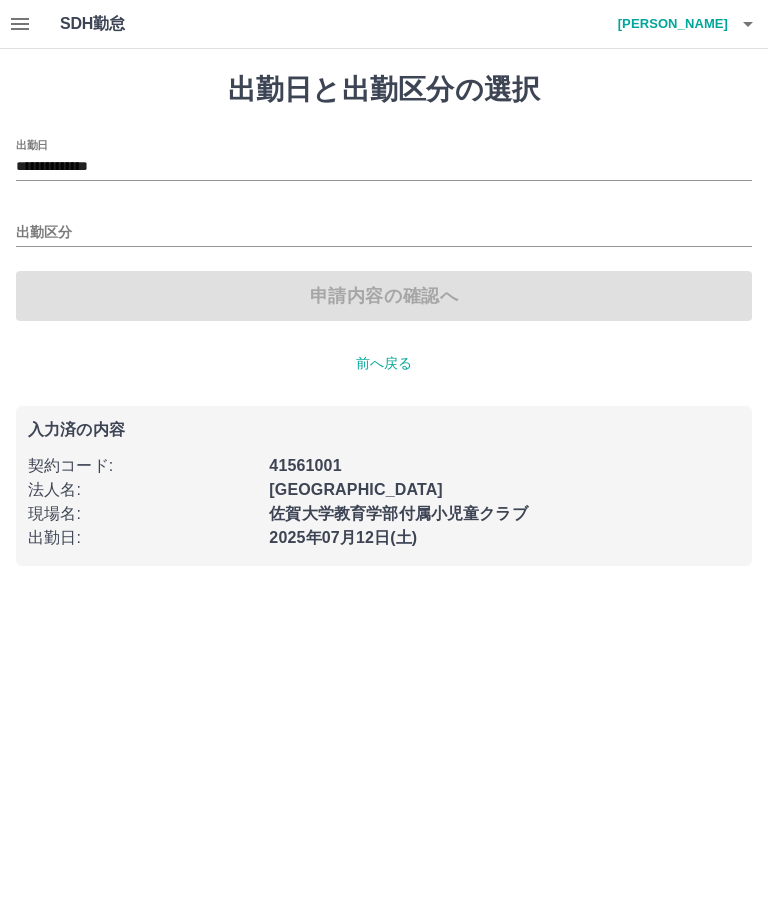 click on "**********" at bounding box center [384, 167] 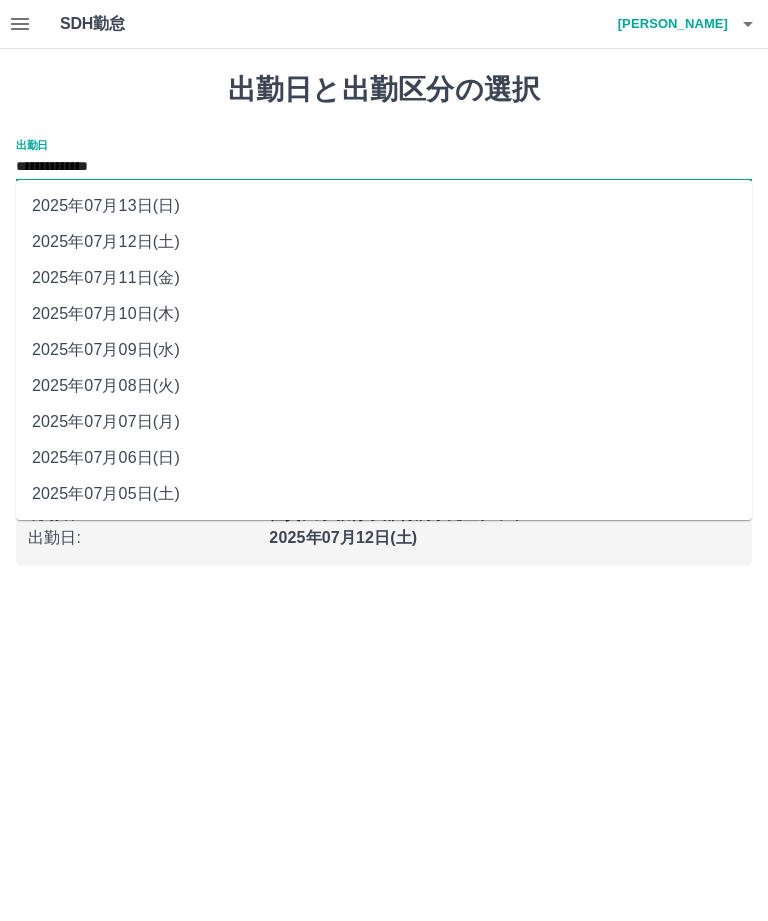 click on "2025年07月12日(土)" at bounding box center [384, 242] 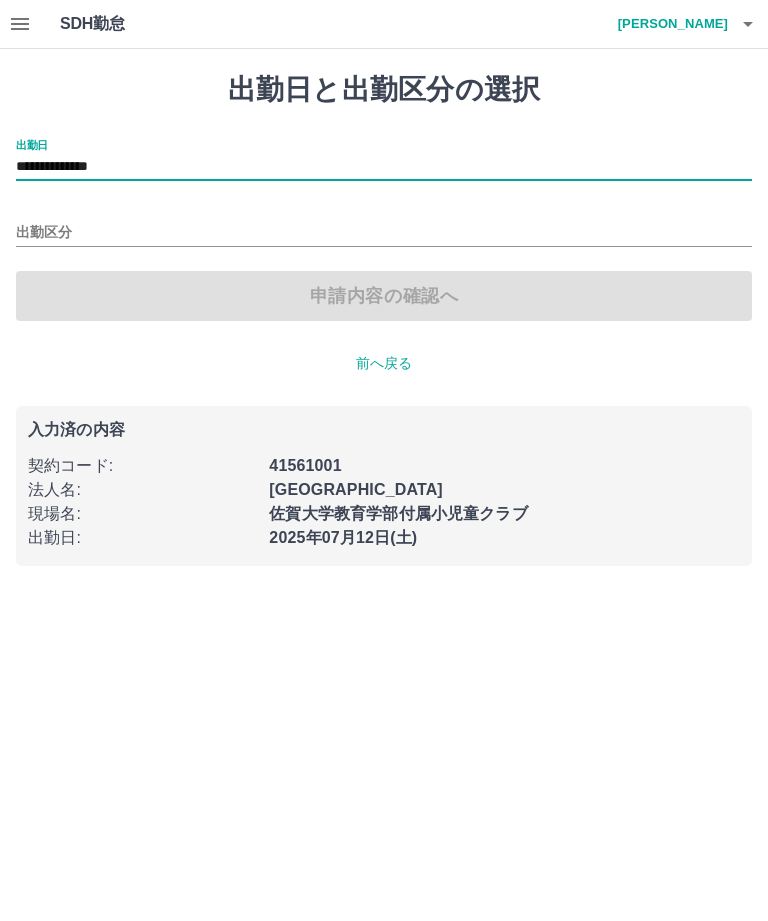 click on "**********" at bounding box center [384, 167] 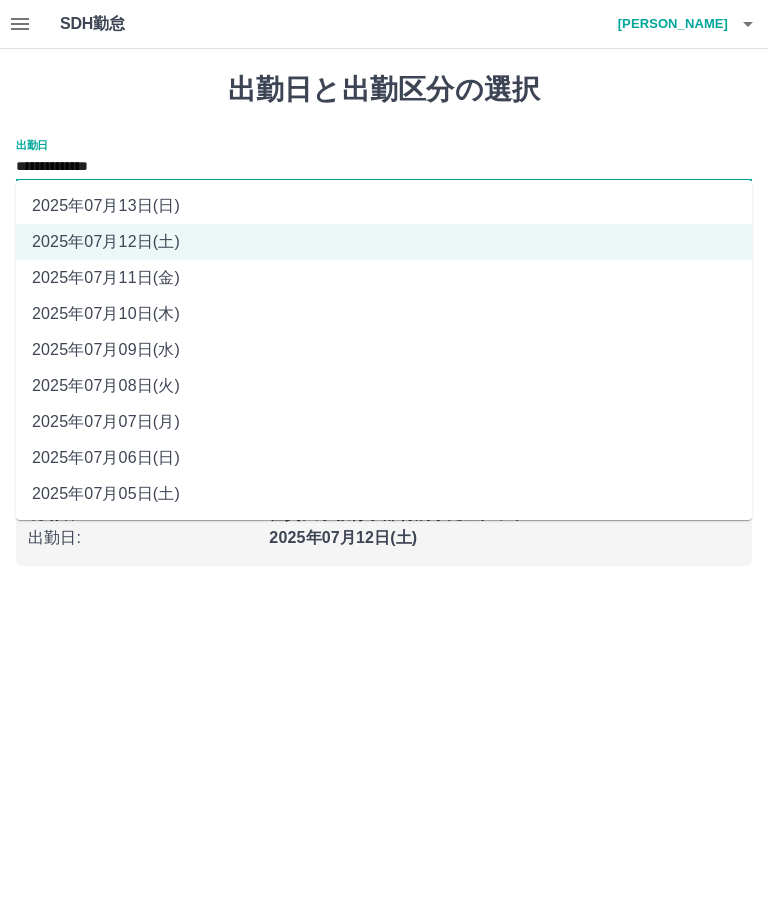 click on "2025年07月13日(日)" at bounding box center (384, 206) 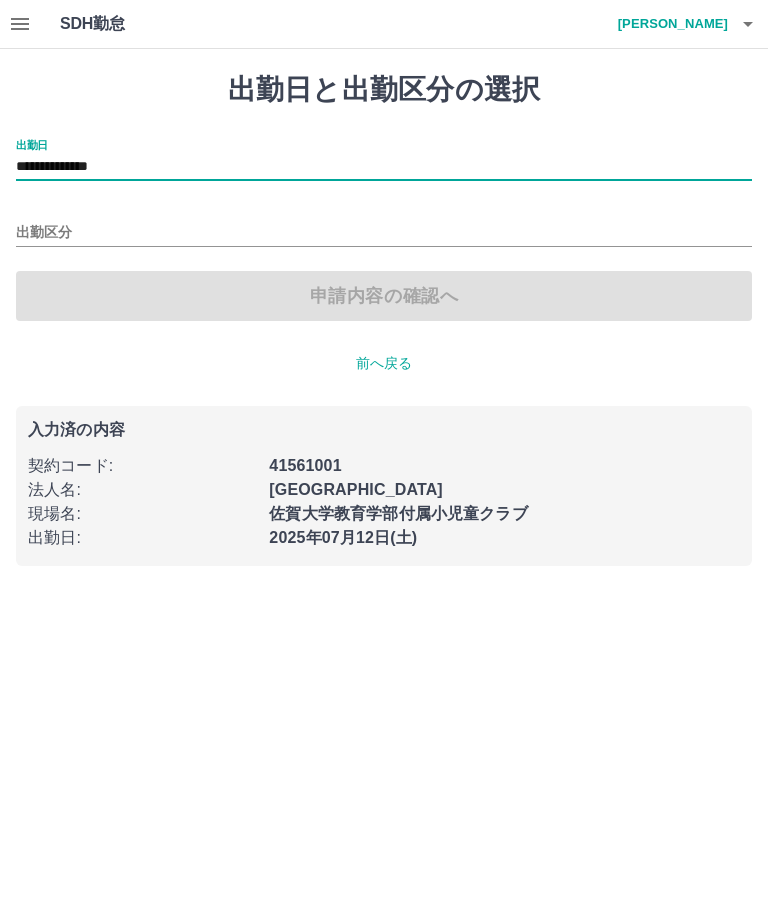 type on "**********" 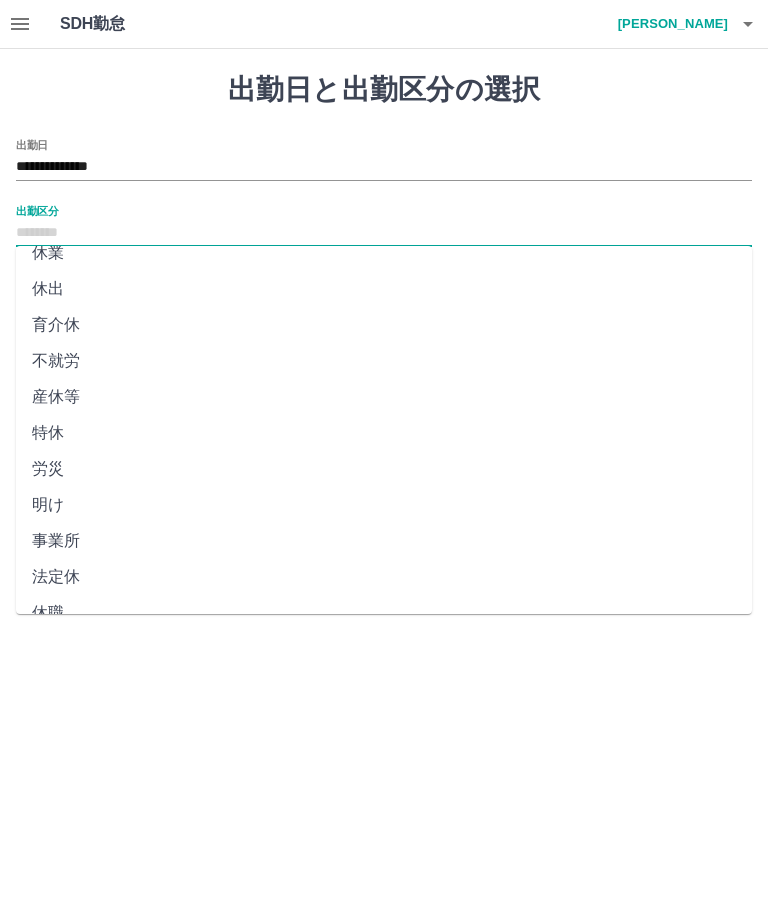 scroll, scrollTop: 270, scrollLeft: 0, axis: vertical 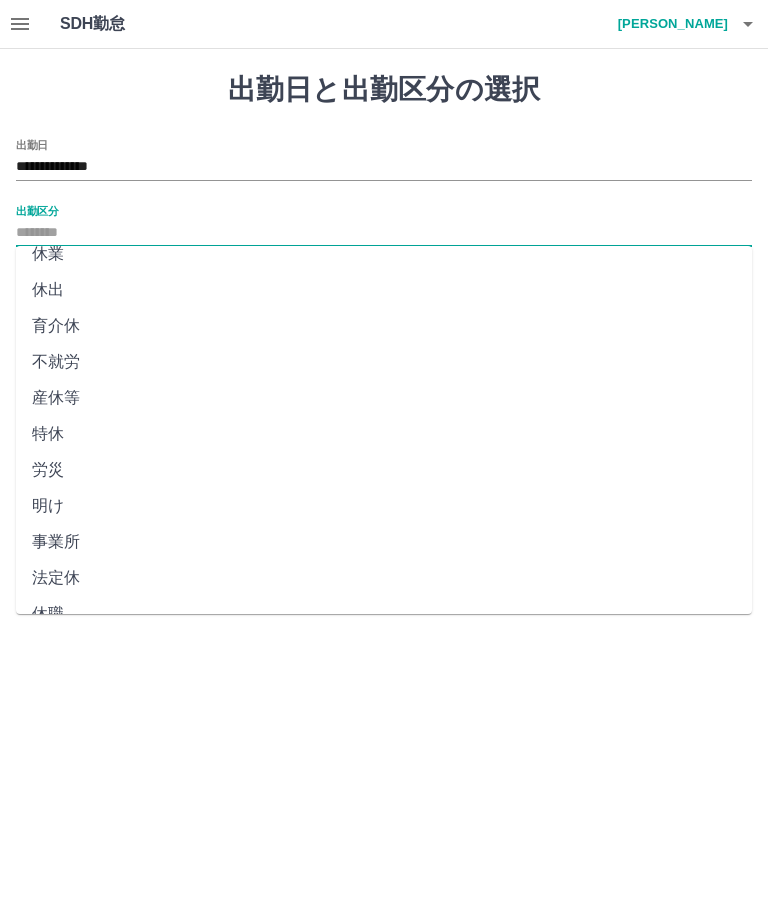 click on "法定休" at bounding box center [384, 578] 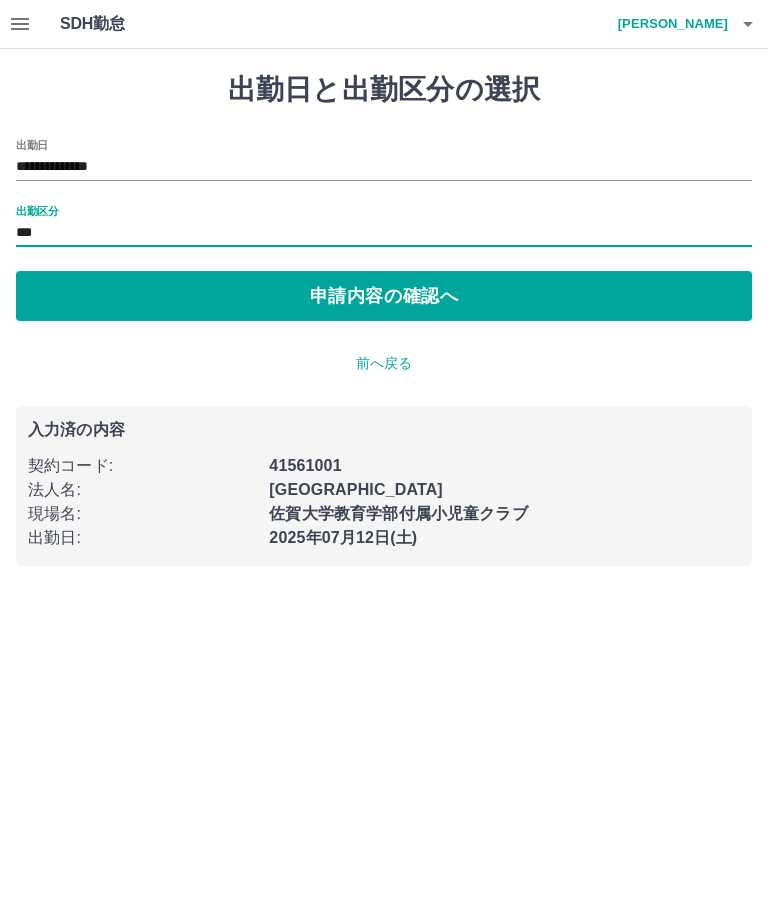 click on "申請内容の確認へ" at bounding box center [384, 296] 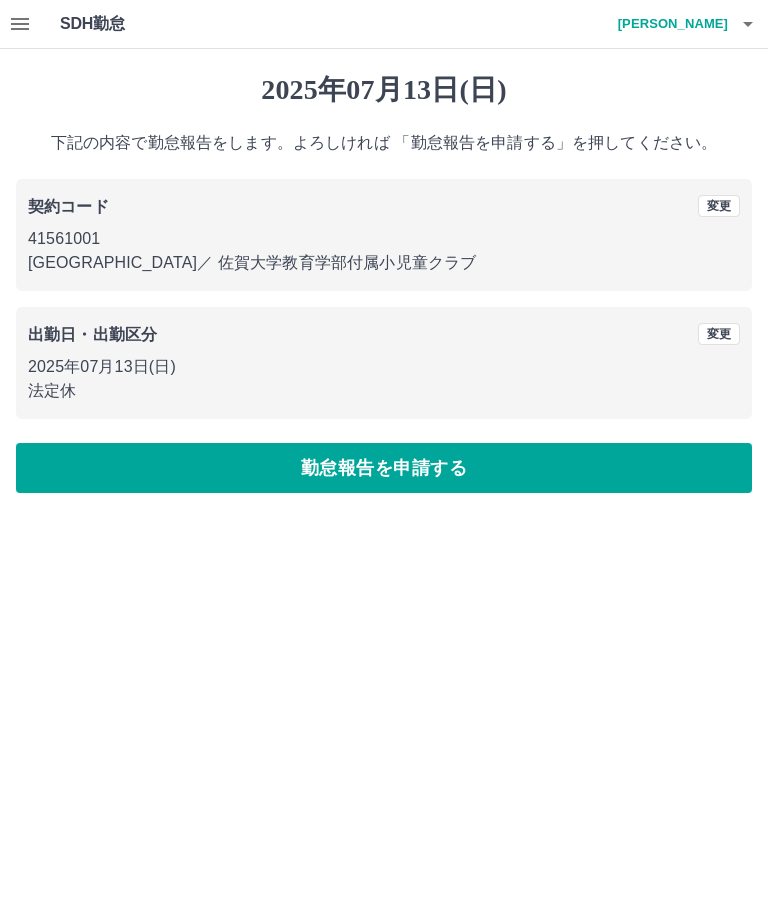 click on "勤怠報告を申請する" at bounding box center (384, 468) 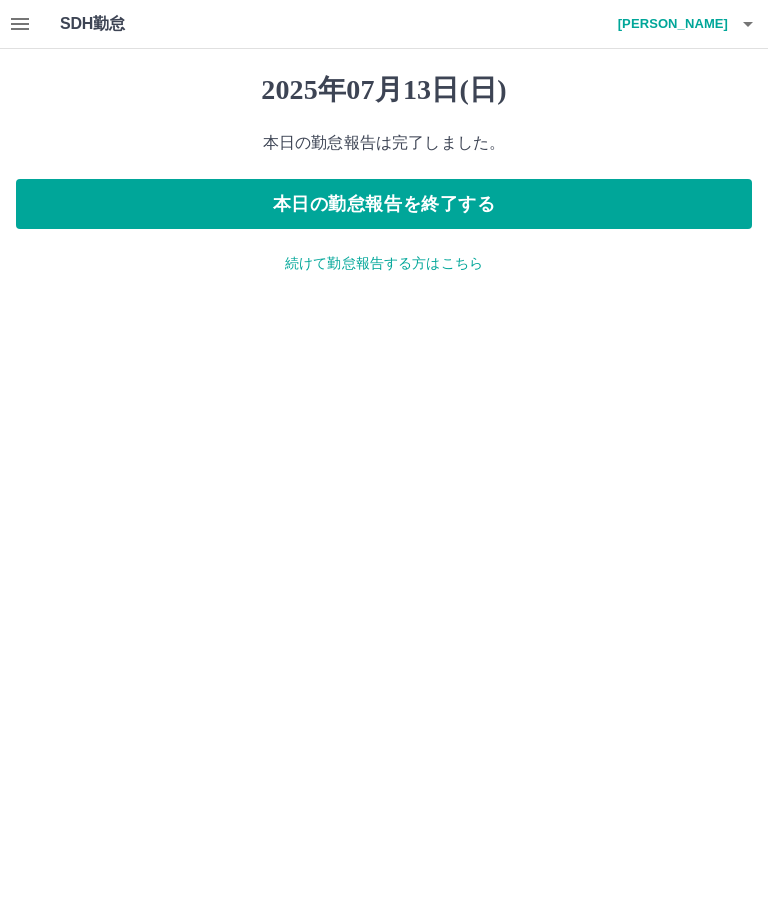 click on "続けて勤怠報告する方はこちら" at bounding box center [384, 263] 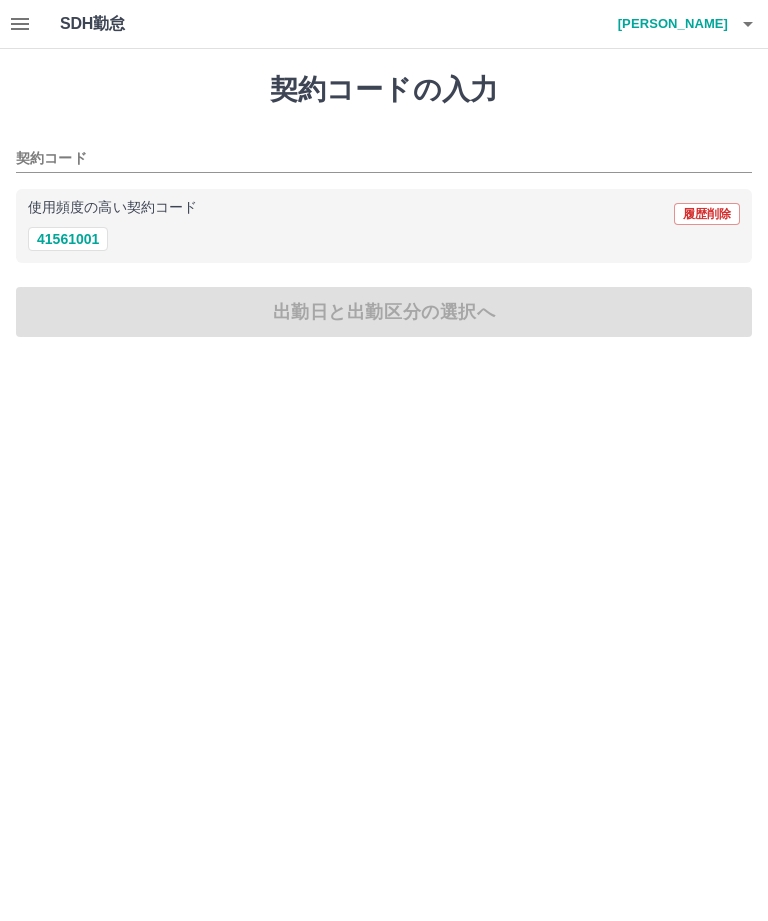 click at bounding box center [20, 24] 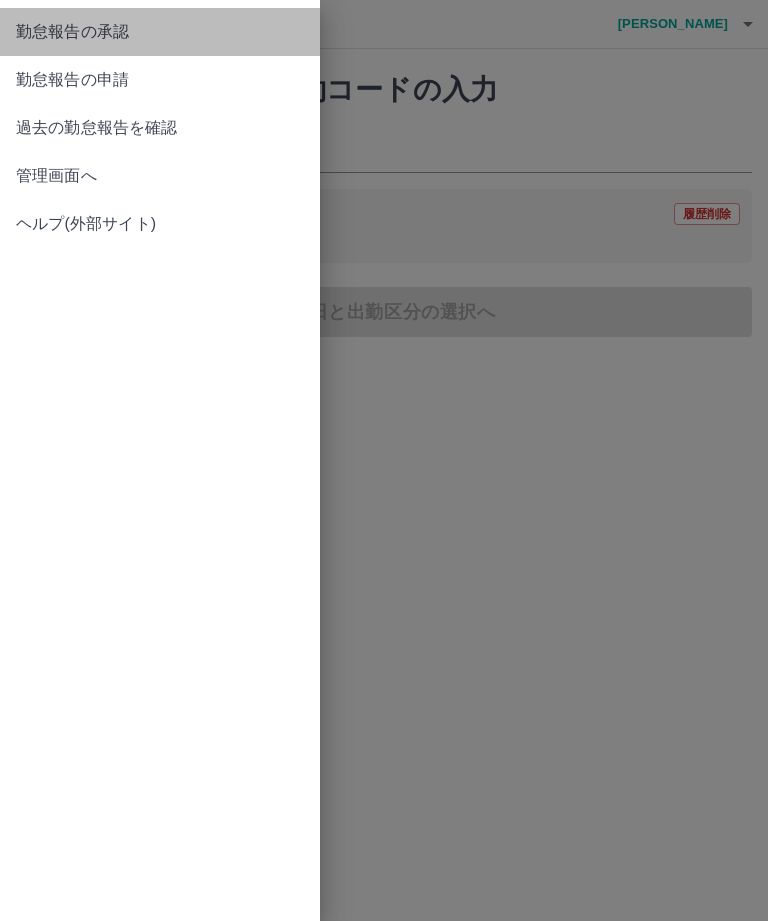 click on "勤怠報告の承認" at bounding box center [160, 32] 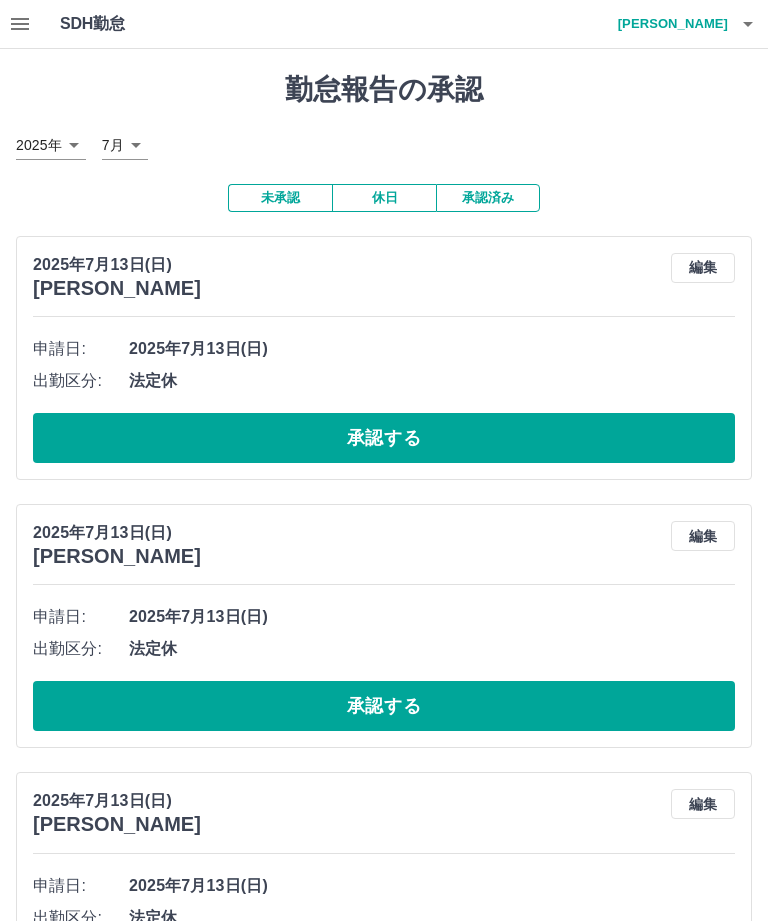click on "承認する" at bounding box center [384, 1243] 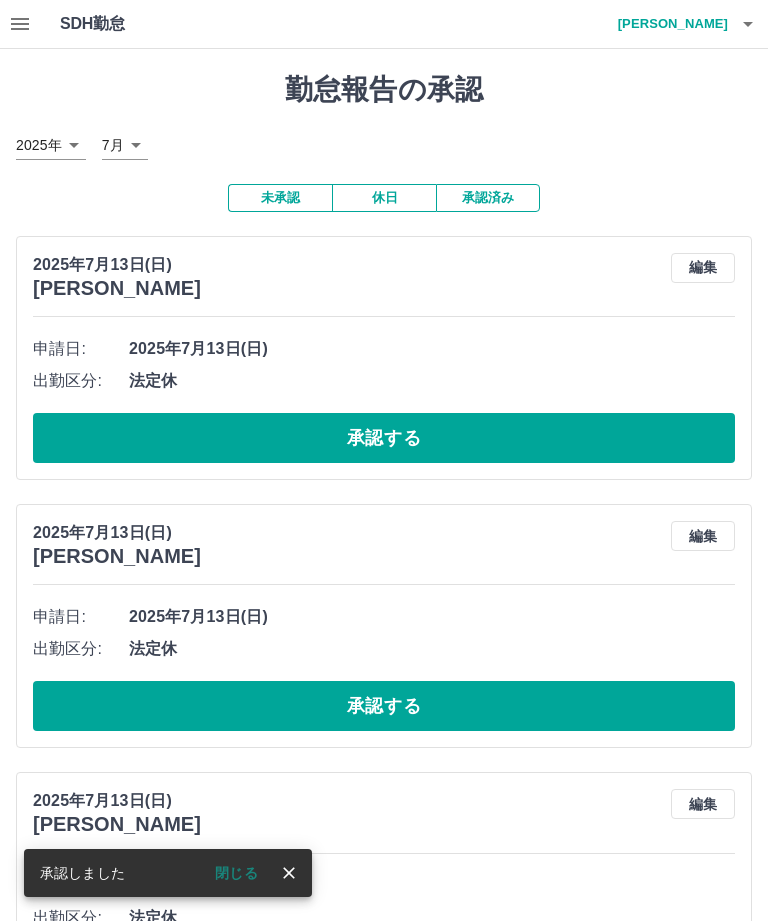 click on "承認する" at bounding box center (384, 975) 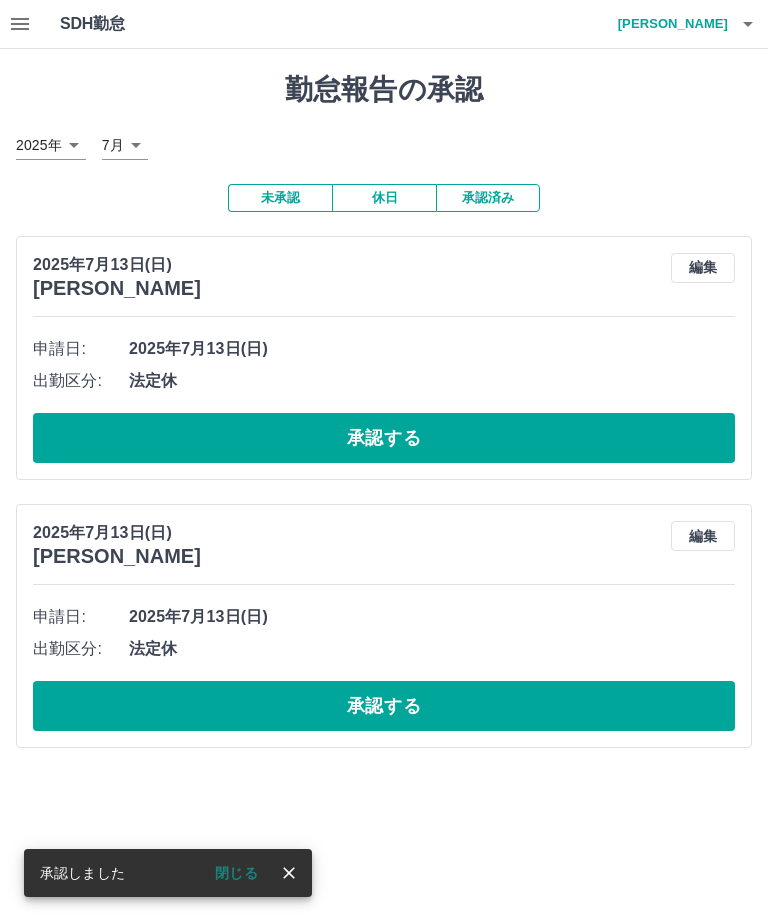 click on "承認する" at bounding box center [384, 706] 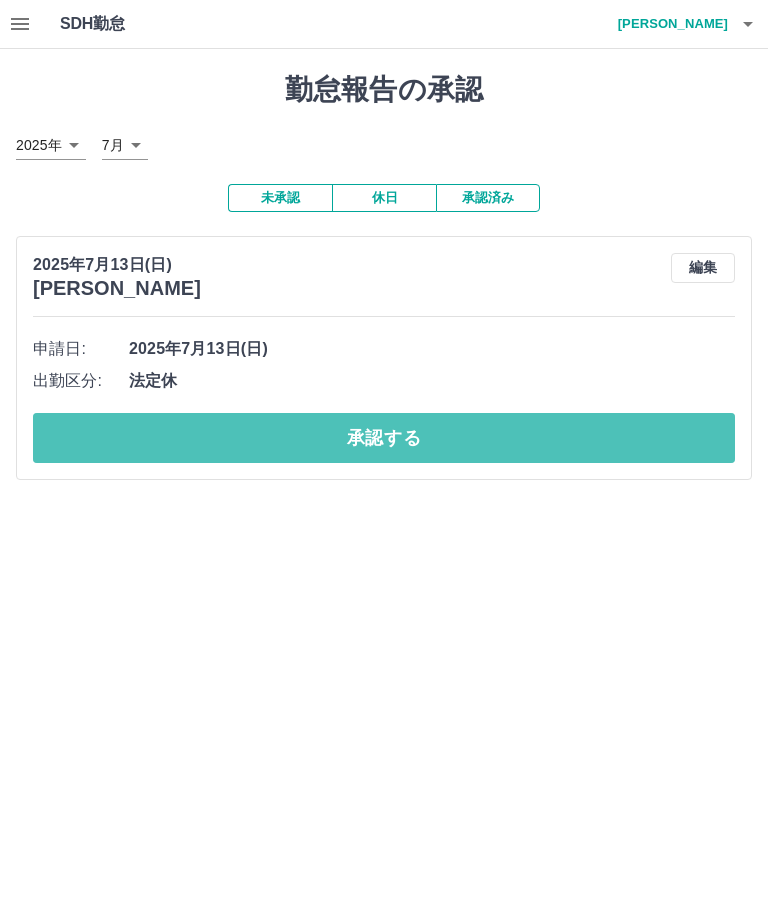 click on "承認する" at bounding box center [384, 438] 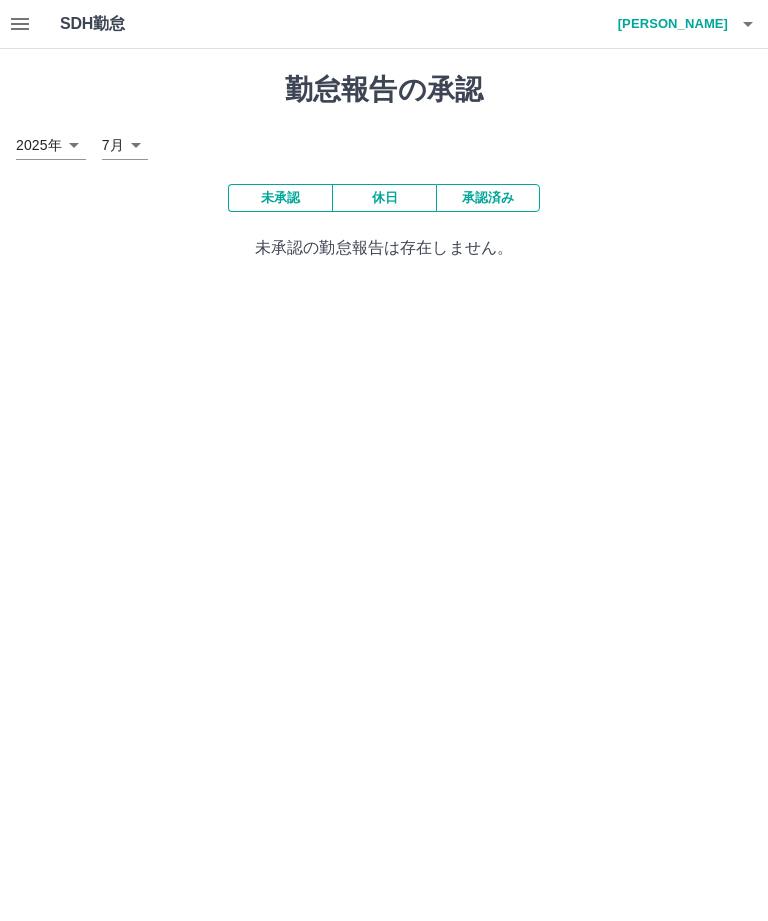 click on "陣内　琴美" at bounding box center [668, 24] 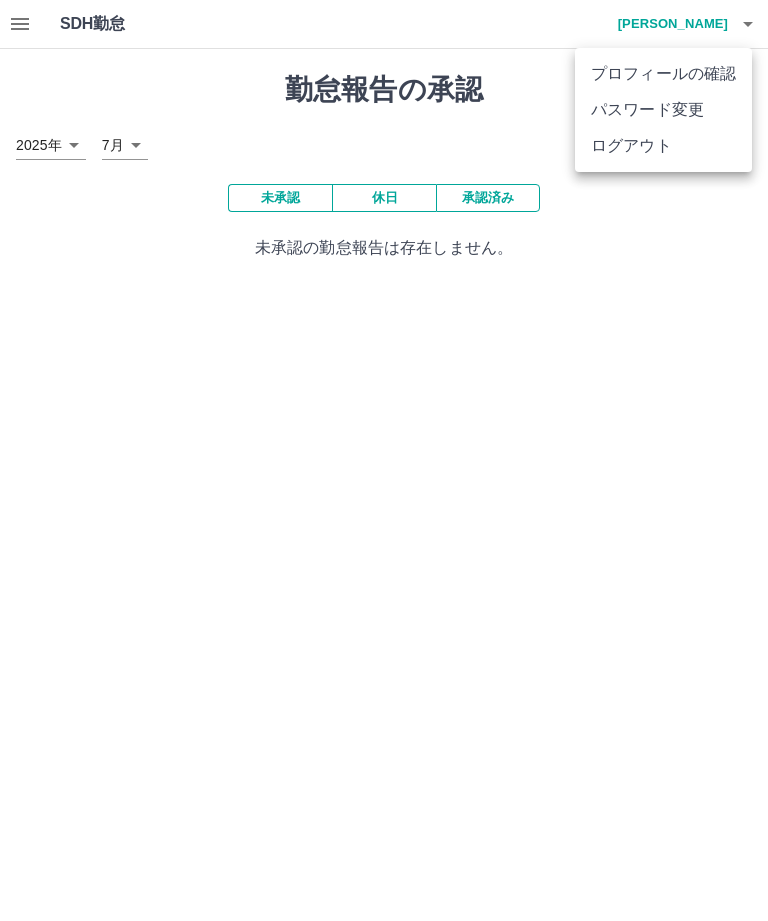 click on "ログアウト" at bounding box center [663, 146] 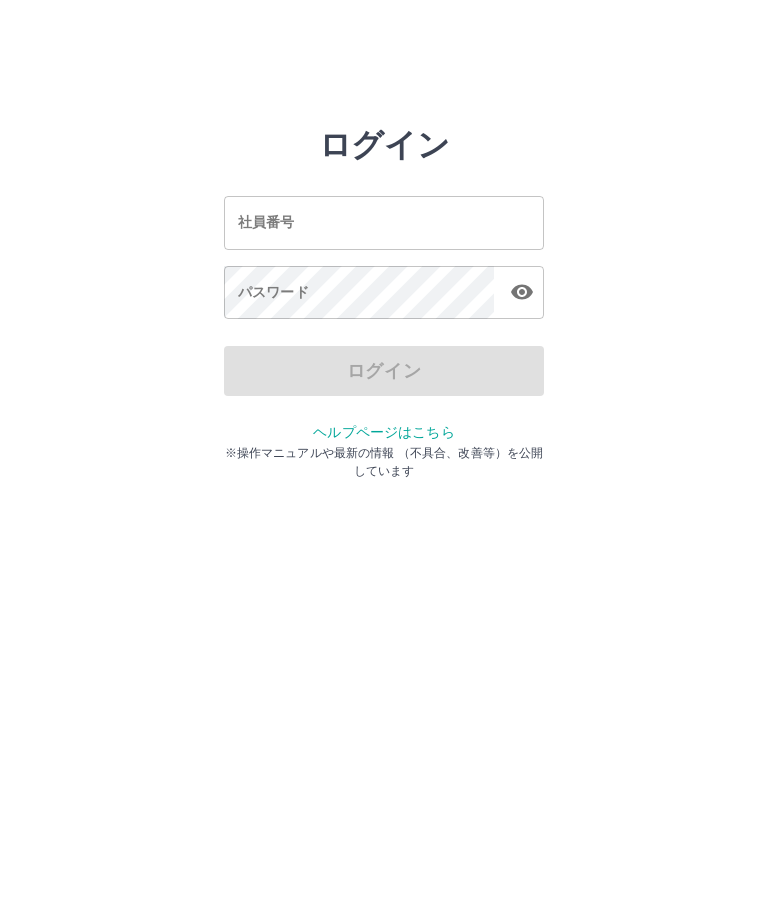 scroll, scrollTop: 0, scrollLeft: 0, axis: both 